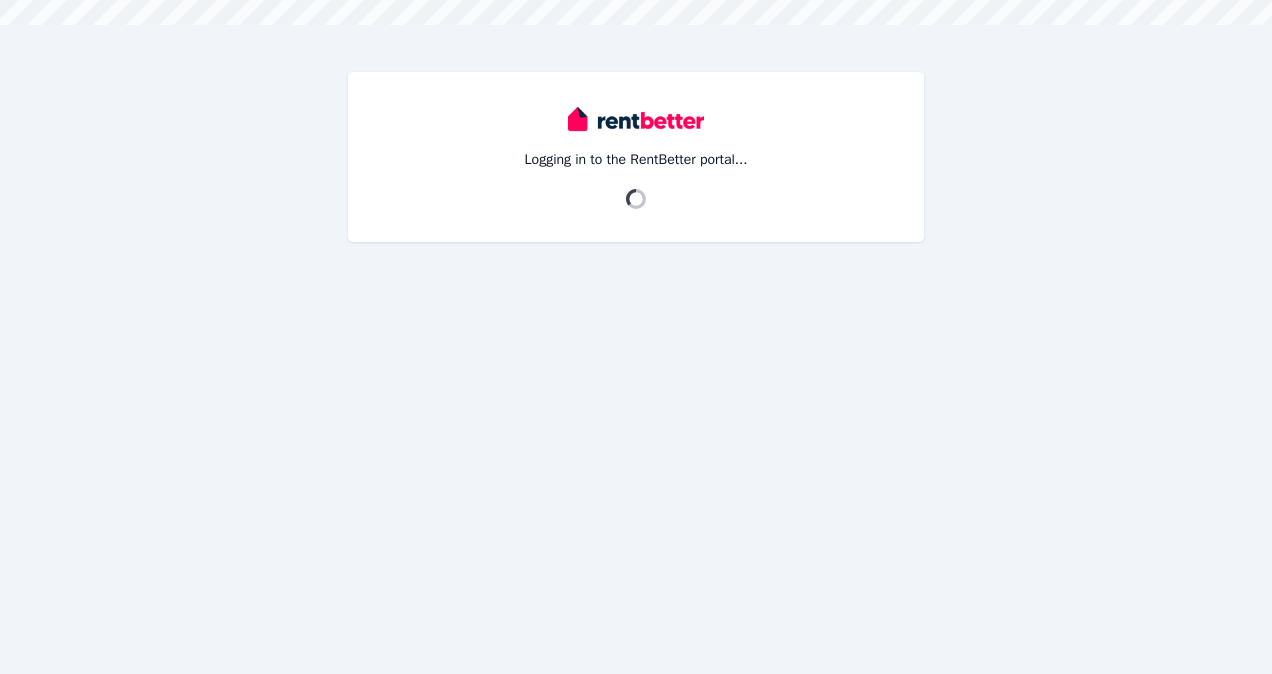 scroll, scrollTop: 0, scrollLeft: 0, axis: both 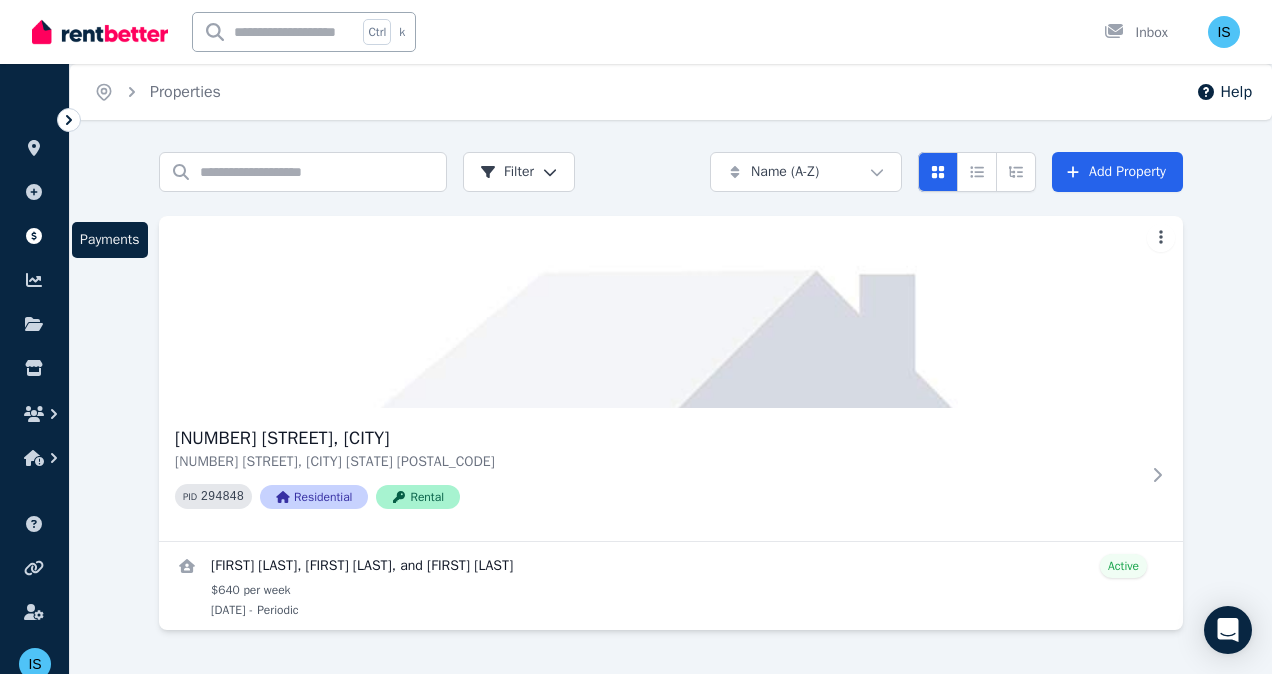click 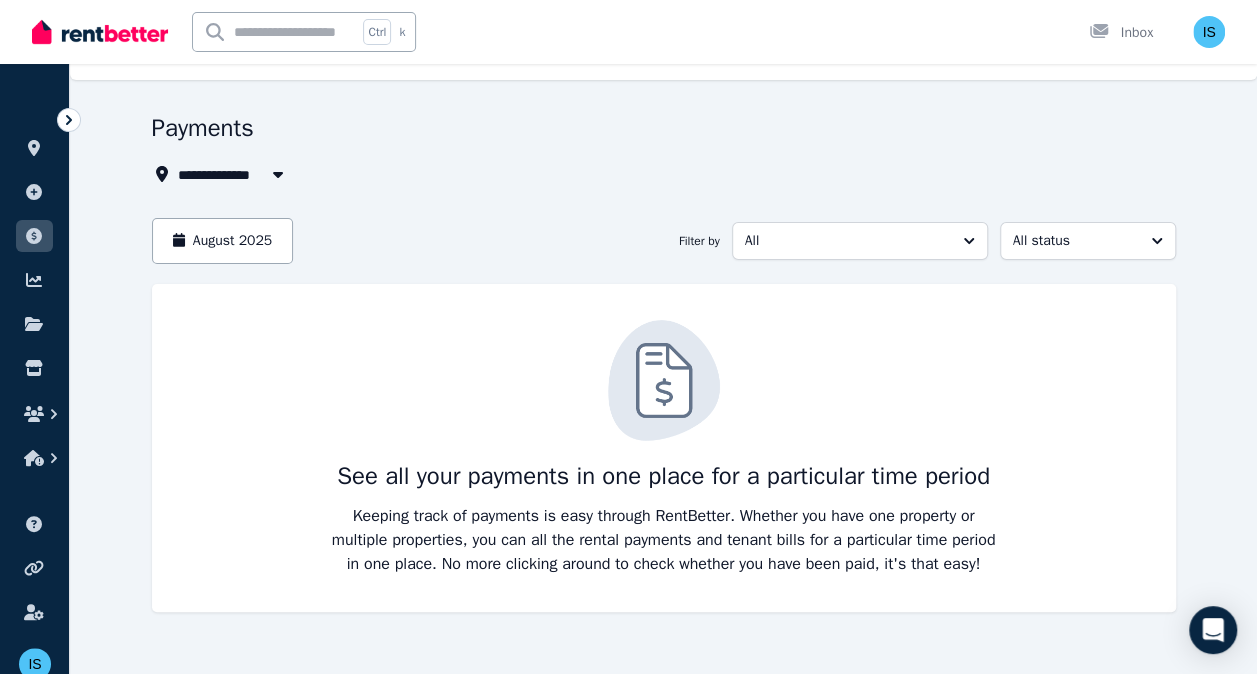 scroll, scrollTop: 47, scrollLeft: 0, axis: vertical 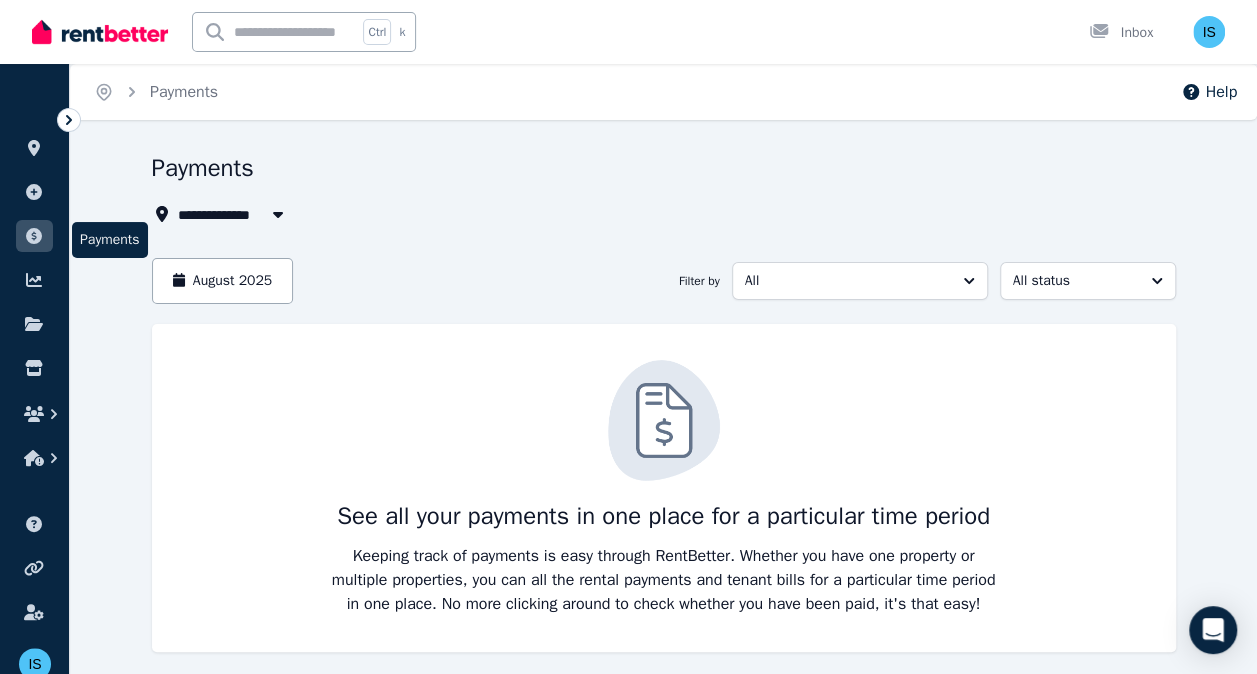 click at bounding box center (34, 236) 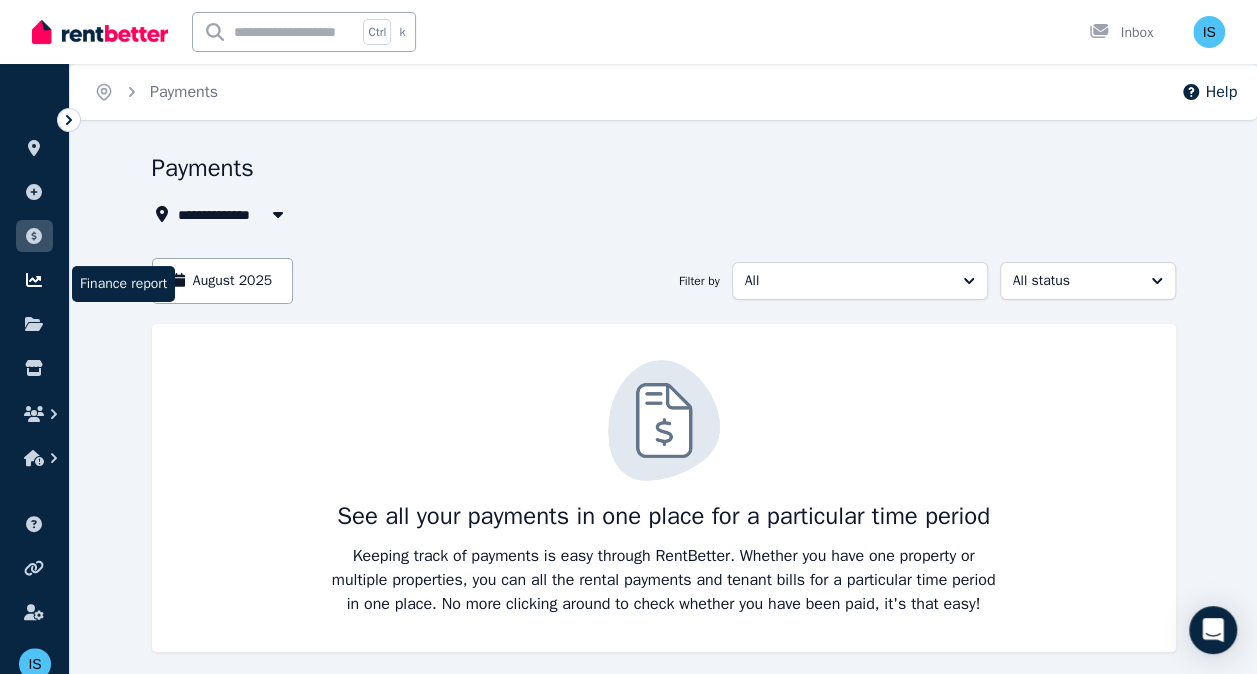 click at bounding box center [34, 280] 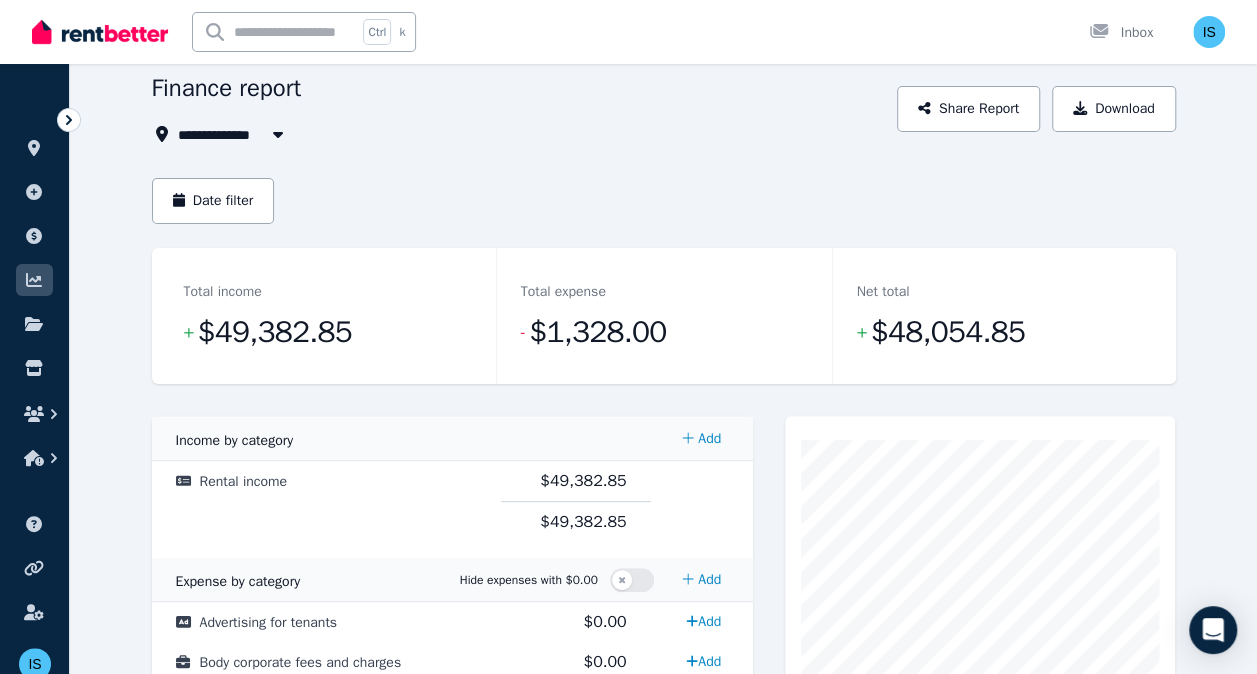 scroll, scrollTop: 253, scrollLeft: 0, axis: vertical 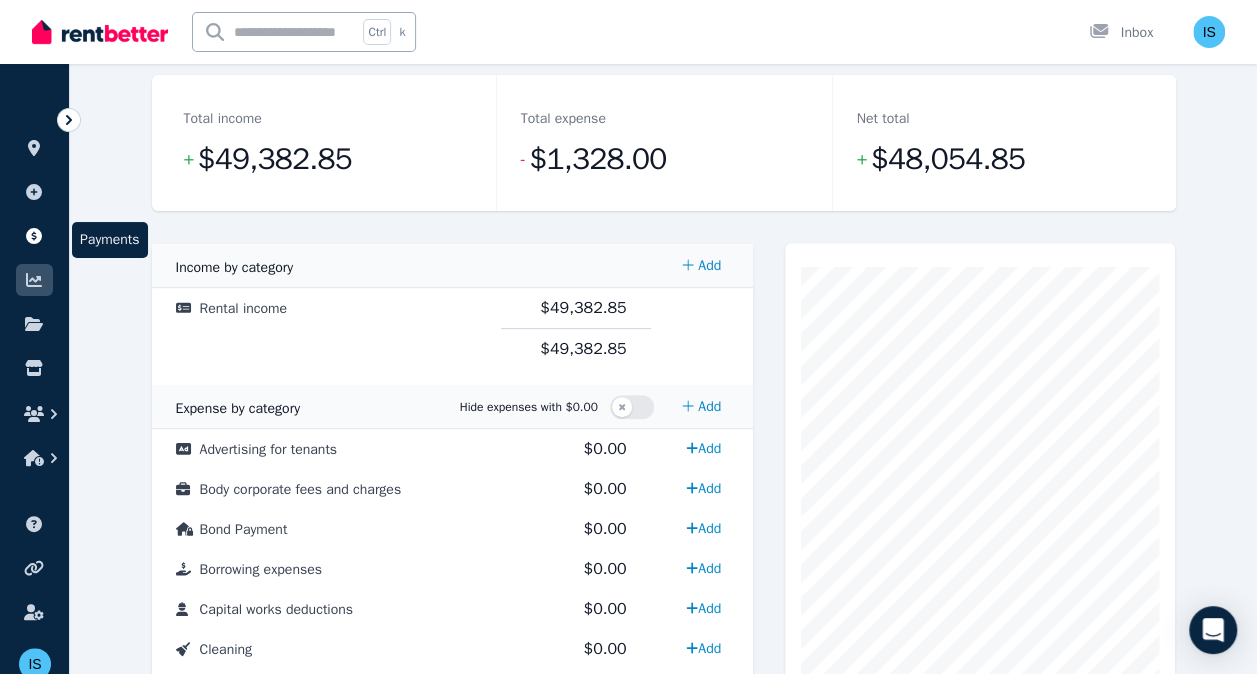 click 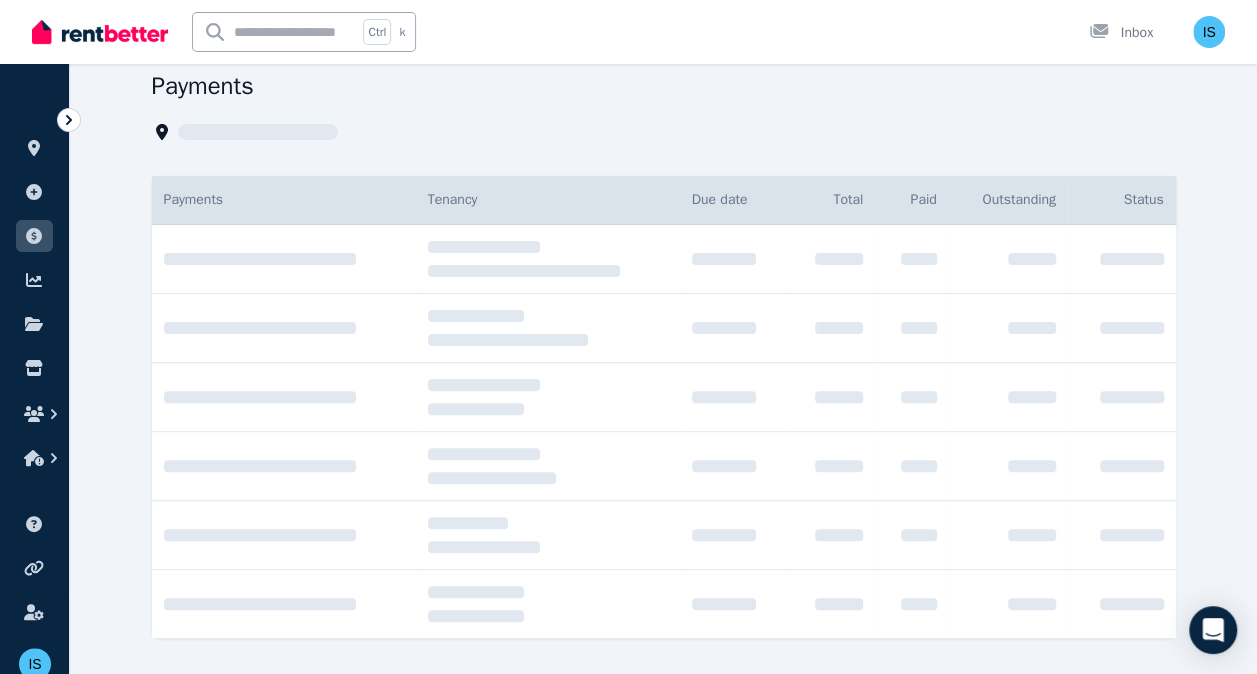 scroll, scrollTop: 0, scrollLeft: 0, axis: both 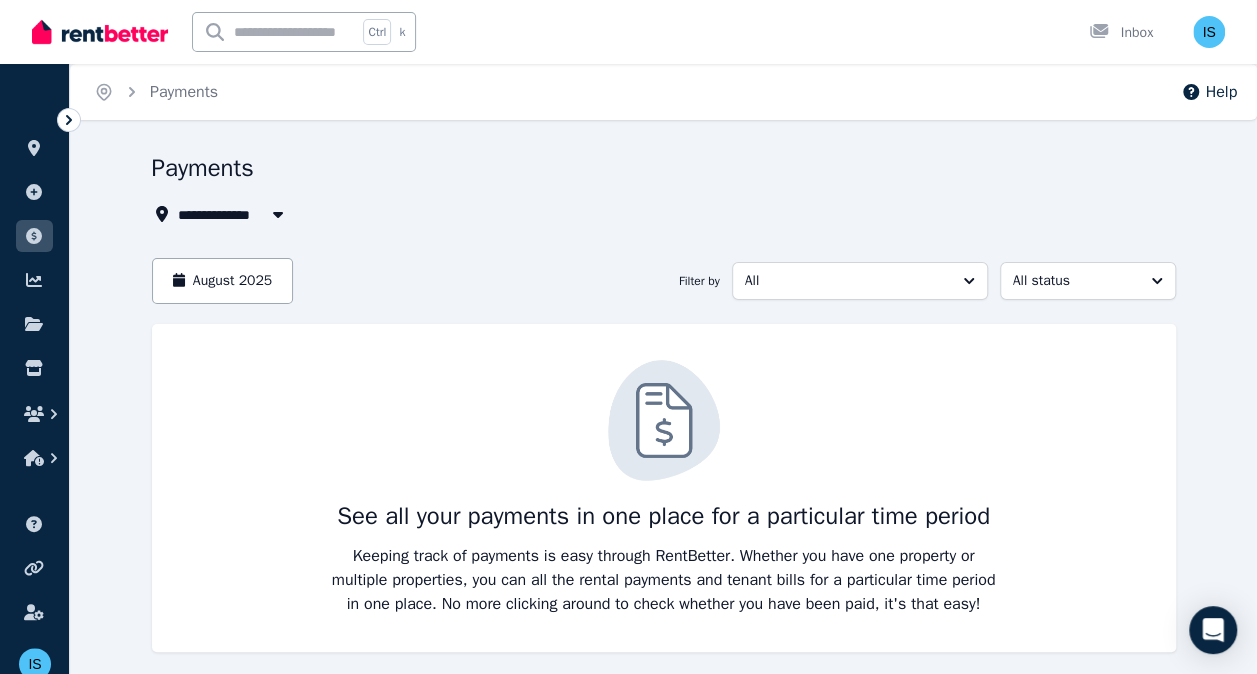 click on "**********" at bounding box center (663, 438) 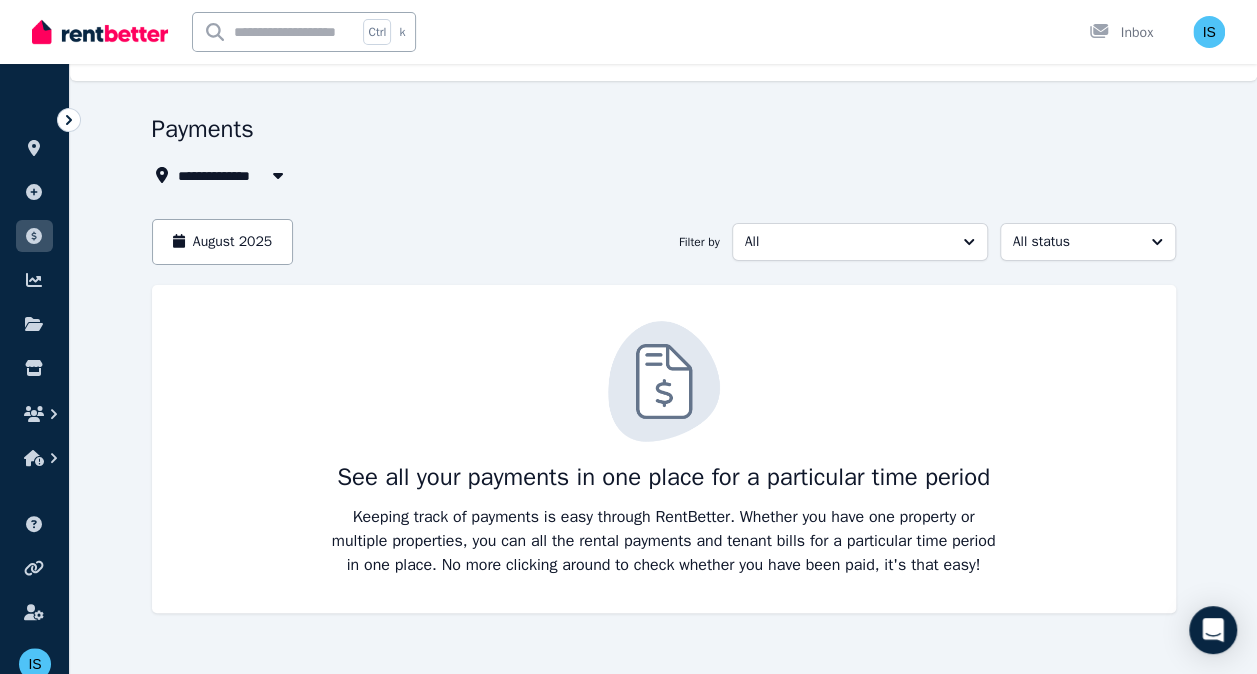 scroll, scrollTop: 47, scrollLeft: 0, axis: vertical 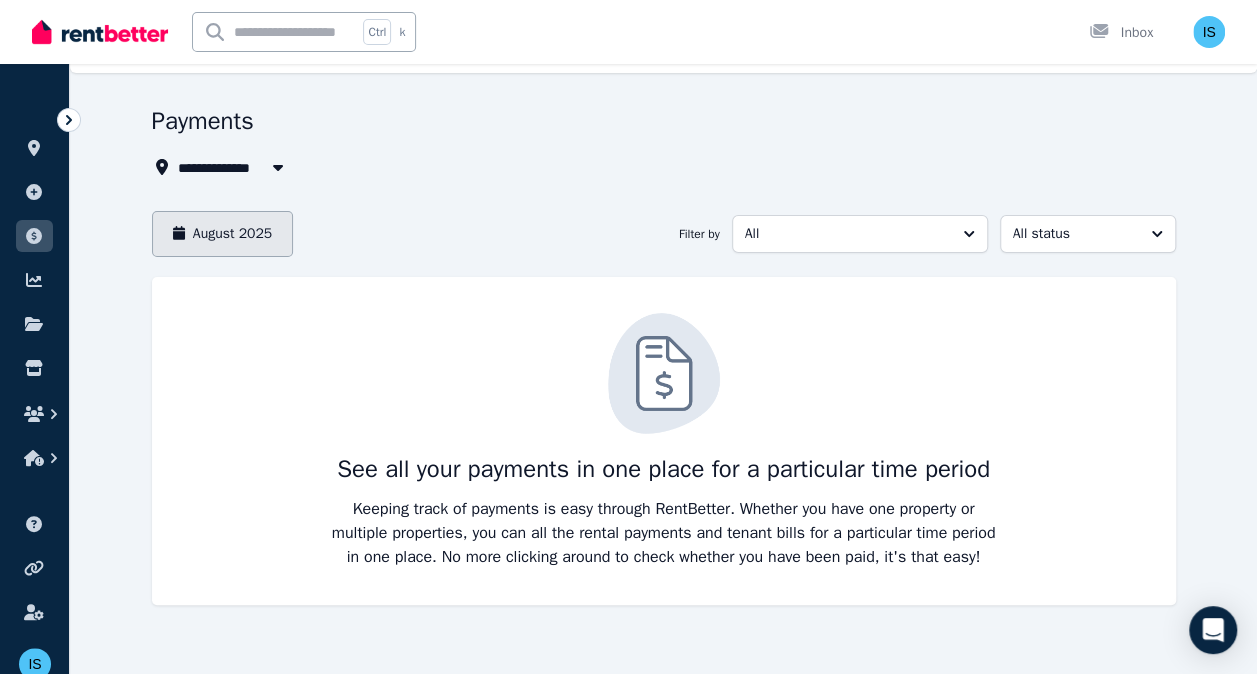 click on "August 2025" at bounding box center (223, 234) 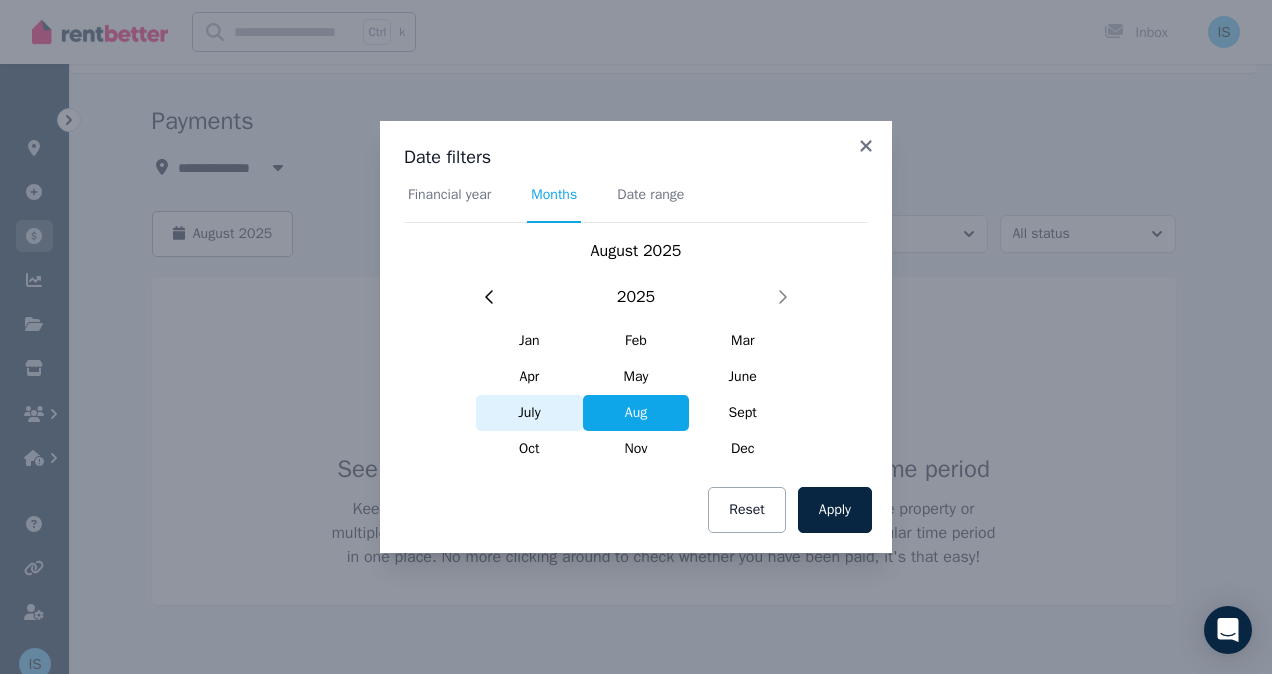 click on "July" at bounding box center [529, 413] 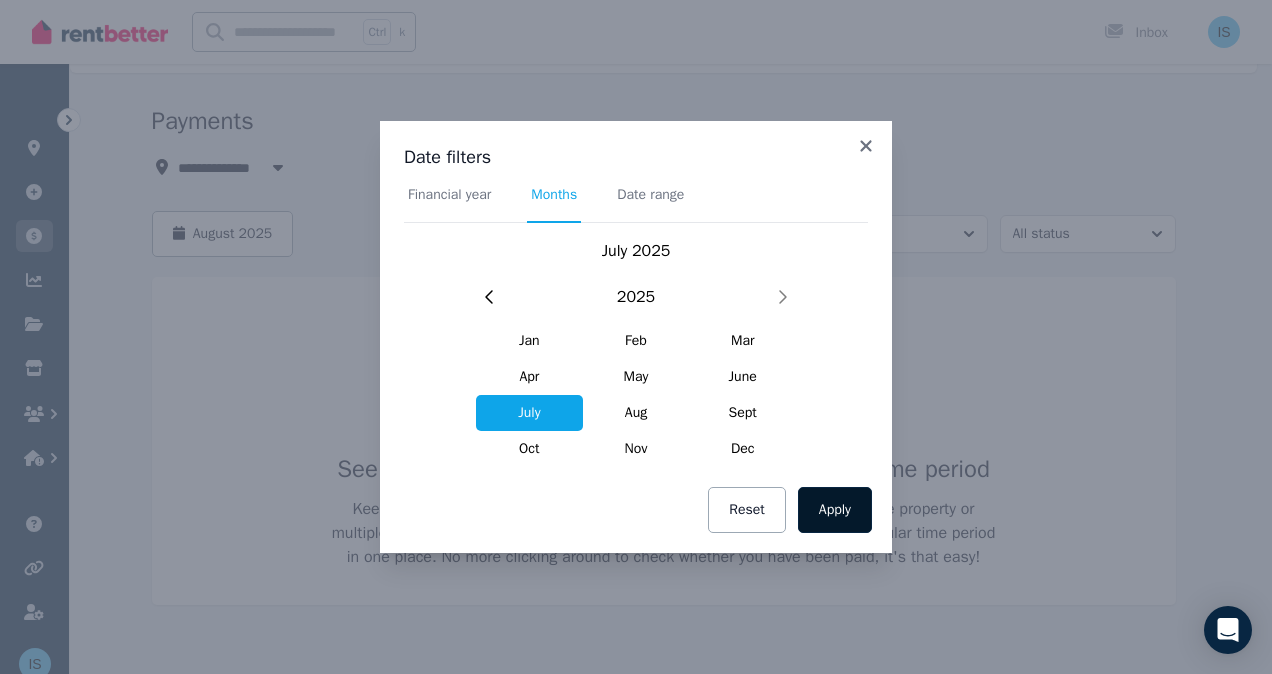 click on "Apply" at bounding box center [835, 510] 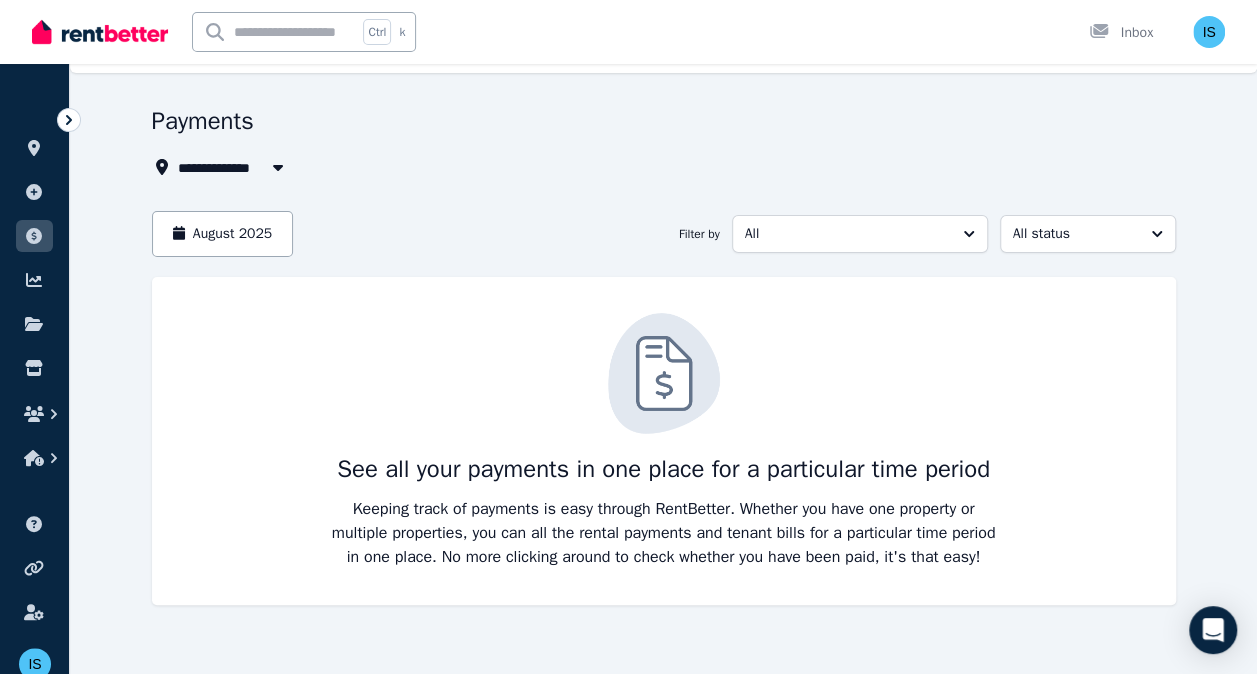 scroll, scrollTop: 0, scrollLeft: 0, axis: both 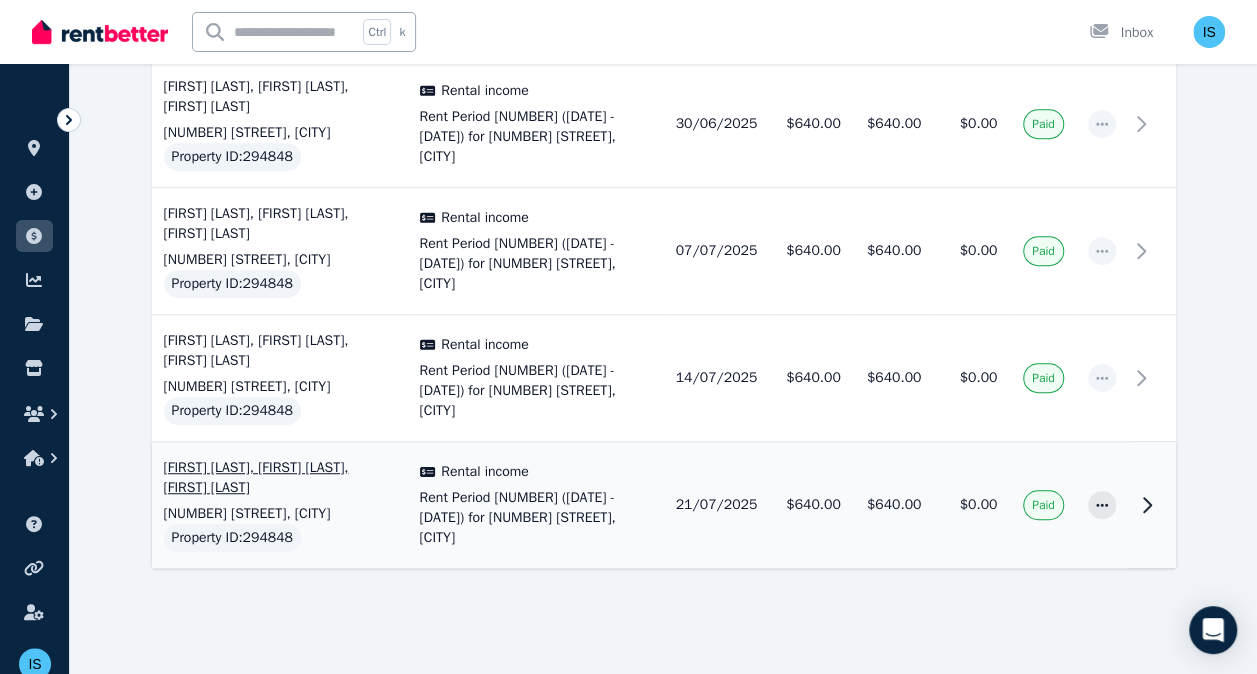 click 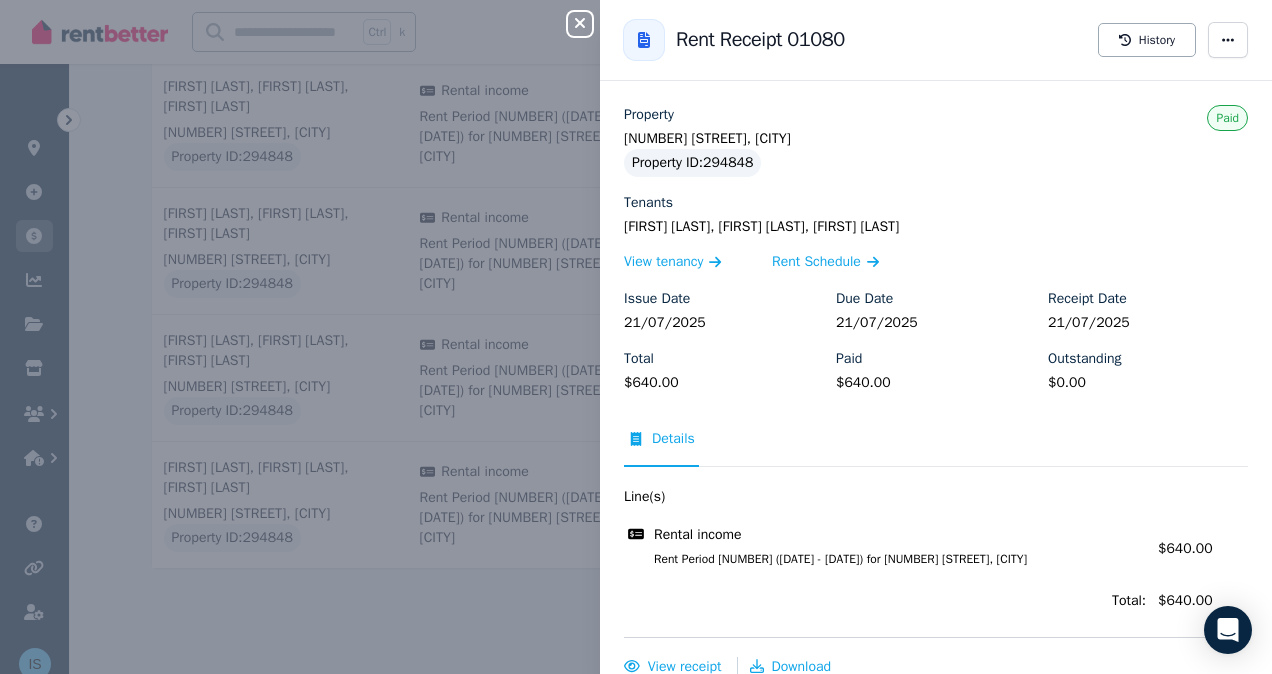 click on "Rent Receipt [NUMBER] History Property [NUMBER] [STREET], [CITY] Property ID :  [NUMBER] Tenants [FIRST] [LAST], [FIRST] [LAST], [FIRST] [LAST] View tenancy Rent Schedule Issue Date [DATE] Due Date [DATE] Receipt Date [DATE] Total [CURRENCY][AMOUNT] Paid [CURRENCY][AMOUNT] Outstanding [CURRENCY][AMOUNT] Paid Details Line(s) Rental income Rent Period [NUMBER] ([DATE] - [DATE]) for [NUMBER] [STREET], [CITY] Amount:  [CURRENCY][AMOUNT] Total: [CURRENCY][AMOUNT] View receipt Download" at bounding box center [636, 337] 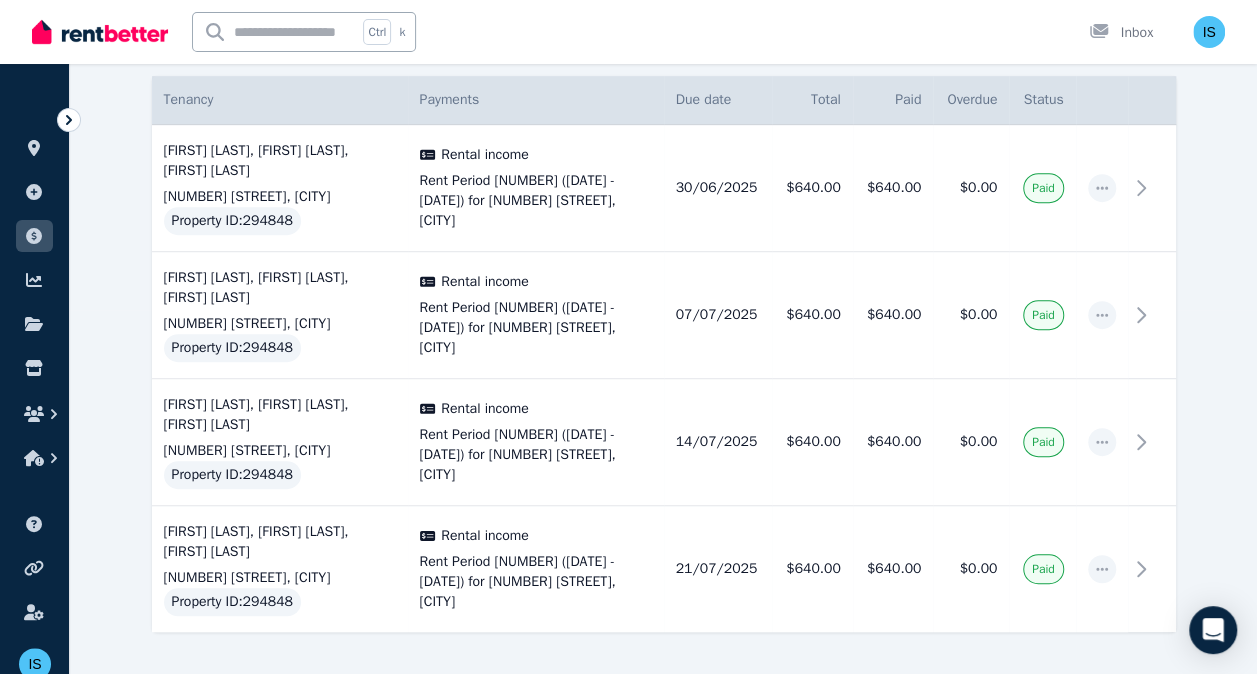 scroll, scrollTop: 428, scrollLeft: 0, axis: vertical 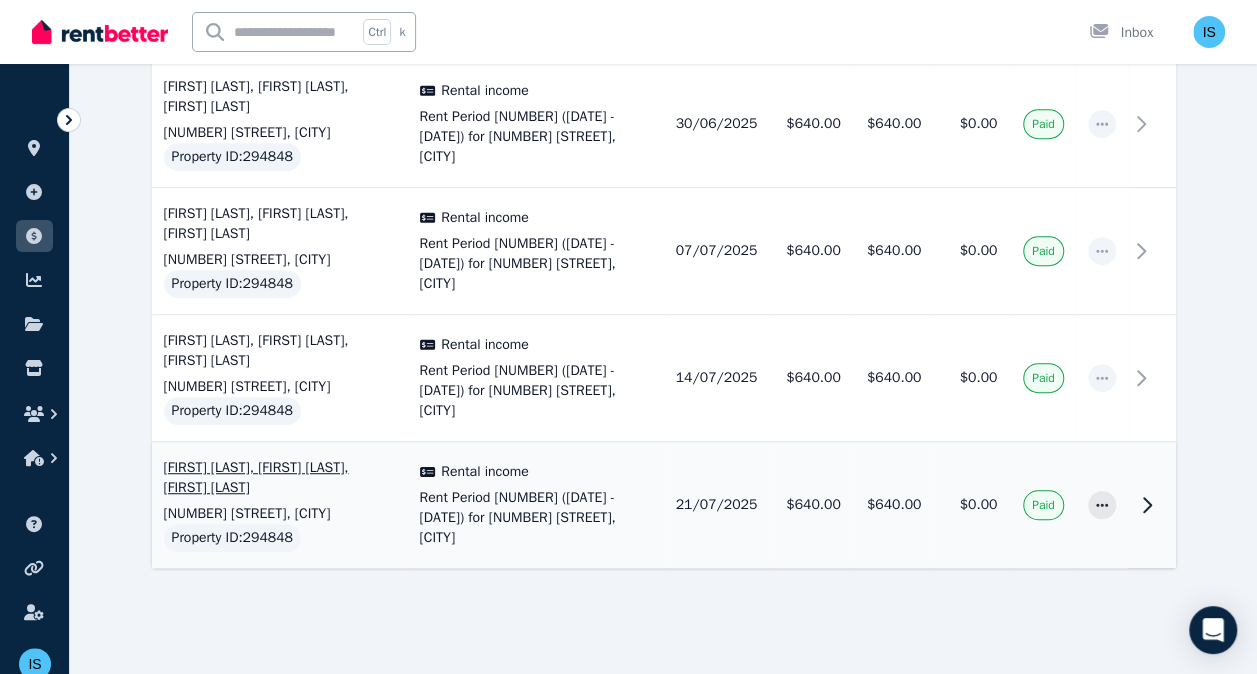 click at bounding box center (1152, 505) 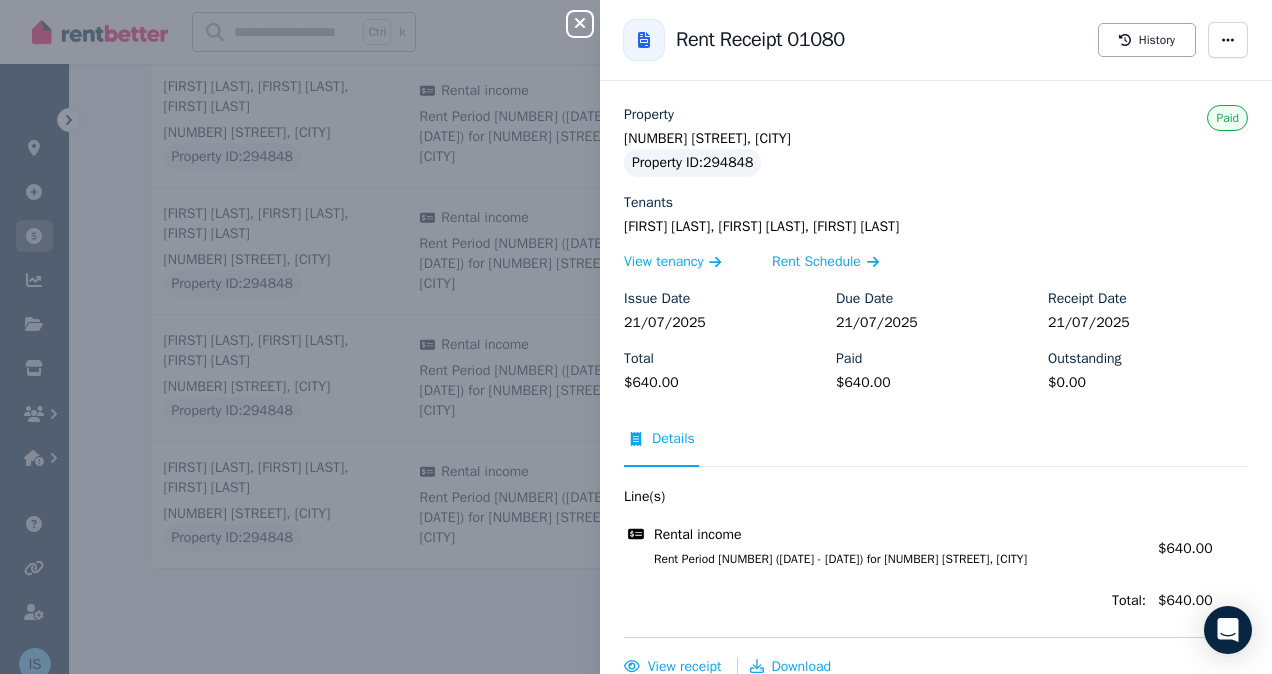 click on "Rent Receipt [NUMBER] History Property [NUMBER] [STREET], [CITY] Property ID :  [NUMBER] Tenants [FIRST] [LAST], [FIRST] [LAST], [FIRST] [LAST] View tenancy Rent Schedule Issue Date [DATE] Due Date [DATE] Receipt Date [DATE] Total [CURRENCY][AMOUNT] Paid [CURRENCY][AMOUNT] Outstanding [CURRENCY][AMOUNT] Paid Details Line(s) Rental income Rent Period [NUMBER] ([DATE] - [DATE]) for [NUMBER] [STREET], [CITY] Amount:  [CURRENCY][AMOUNT] Total: [CURRENCY][AMOUNT] View receipt Download" at bounding box center [636, 337] 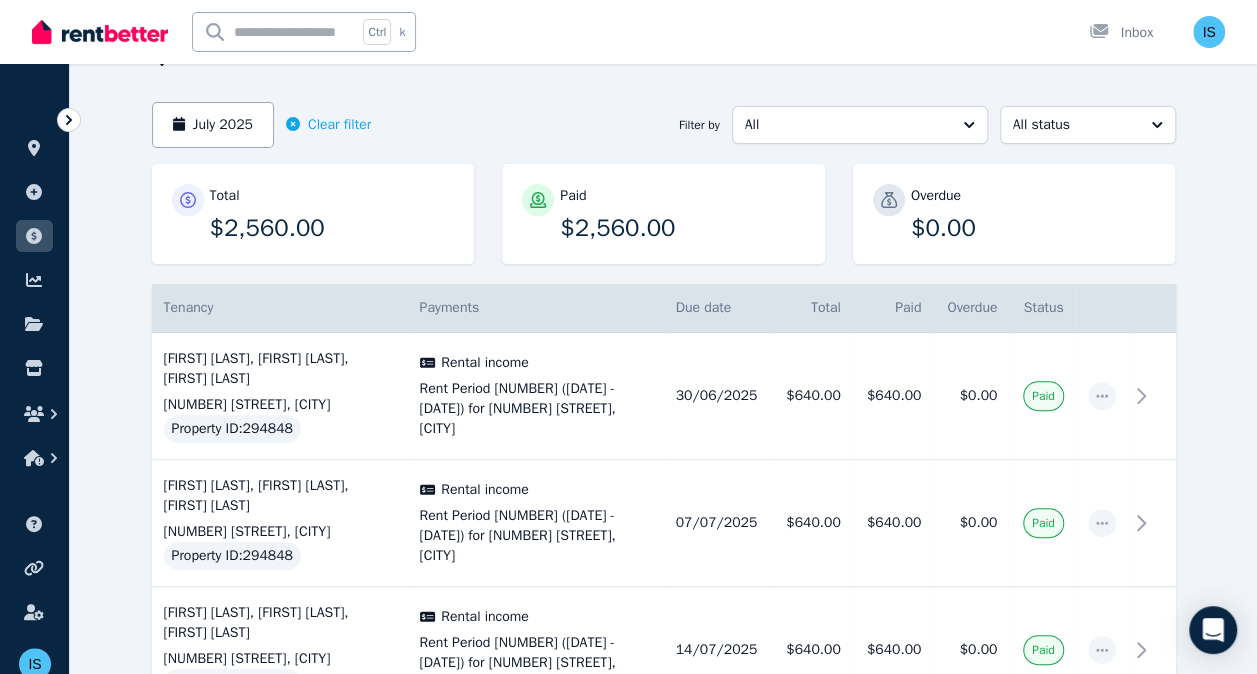 scroll, scrollTop: 145, scrollLeft: 0, axis: vertical 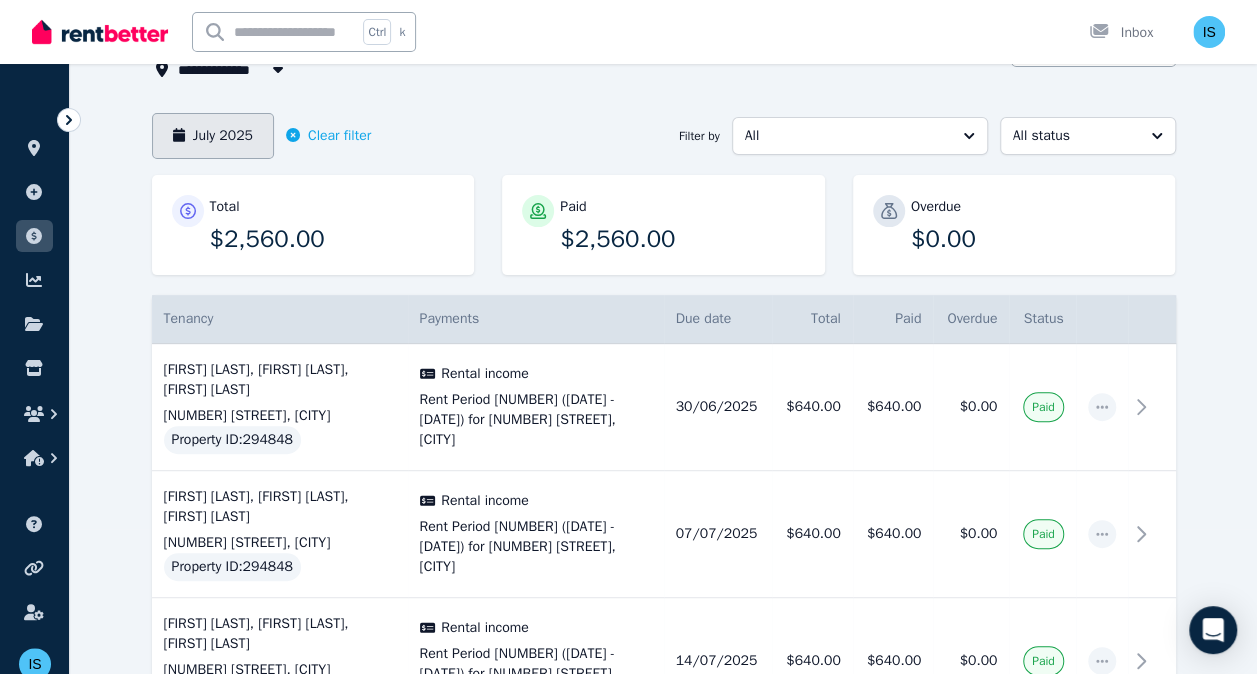 click on "July 2025" at bounding box center (213, 136) 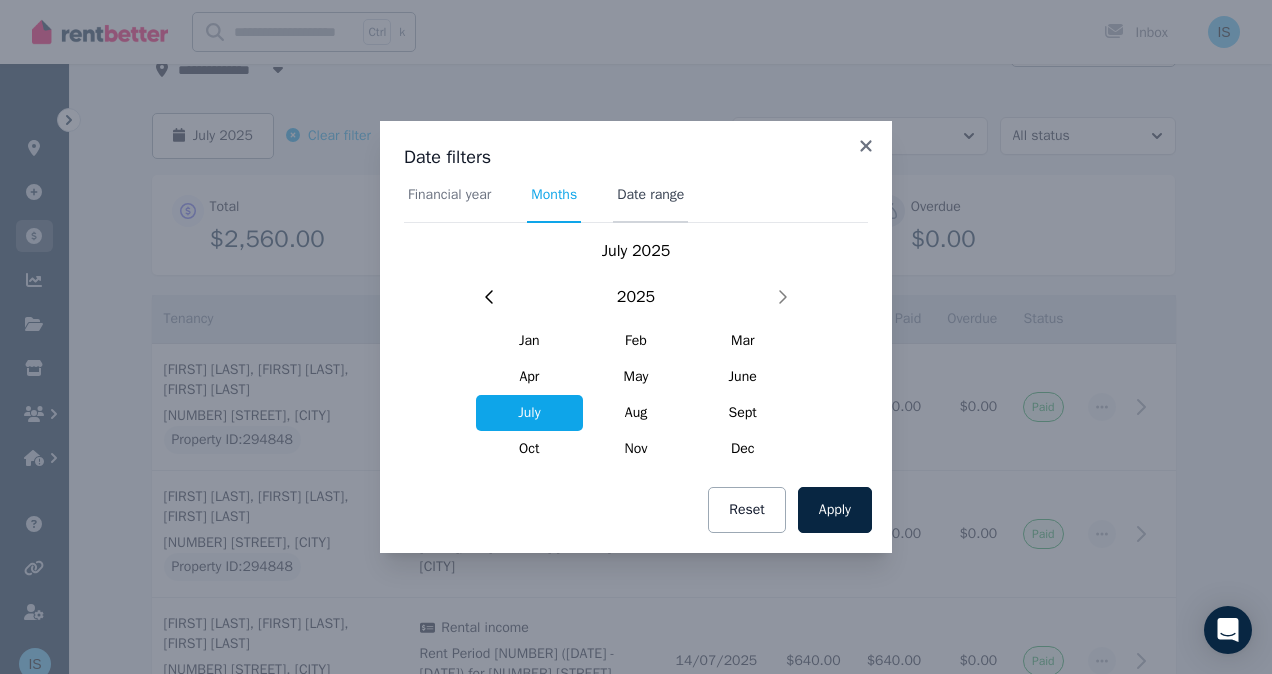 click on "Date range" at bounding box center [650, 204] 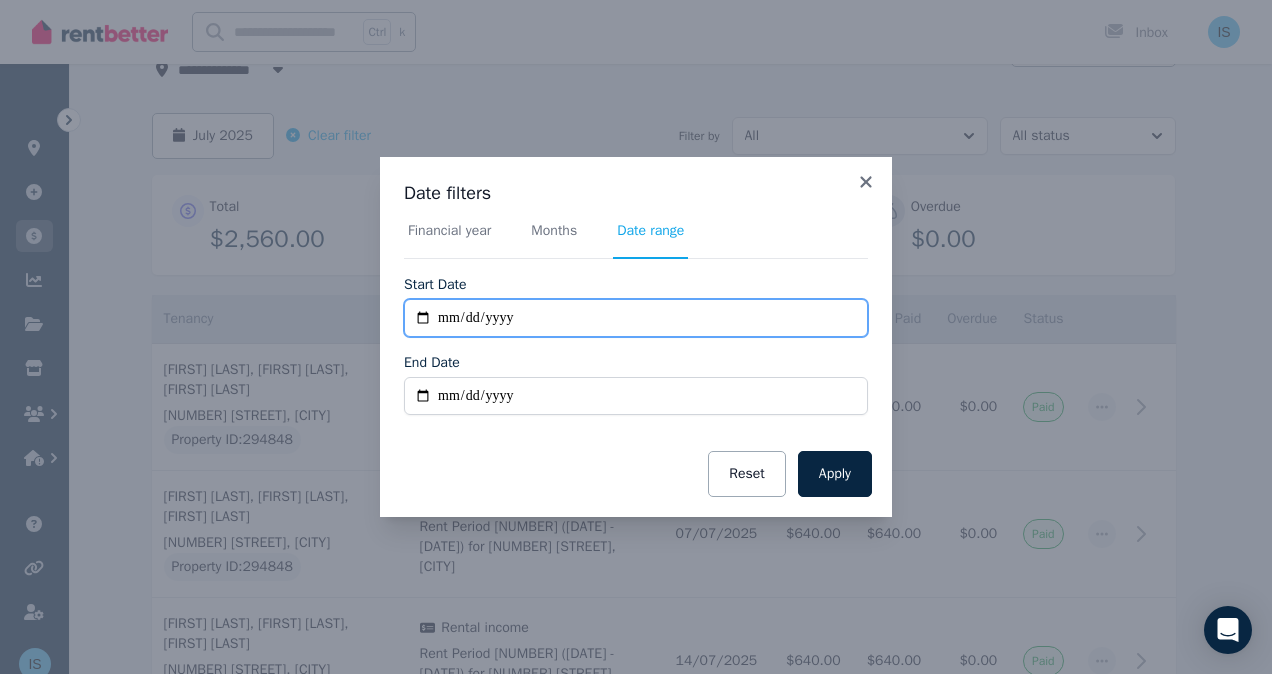 click on "**********" at bounding box center (636, 318) 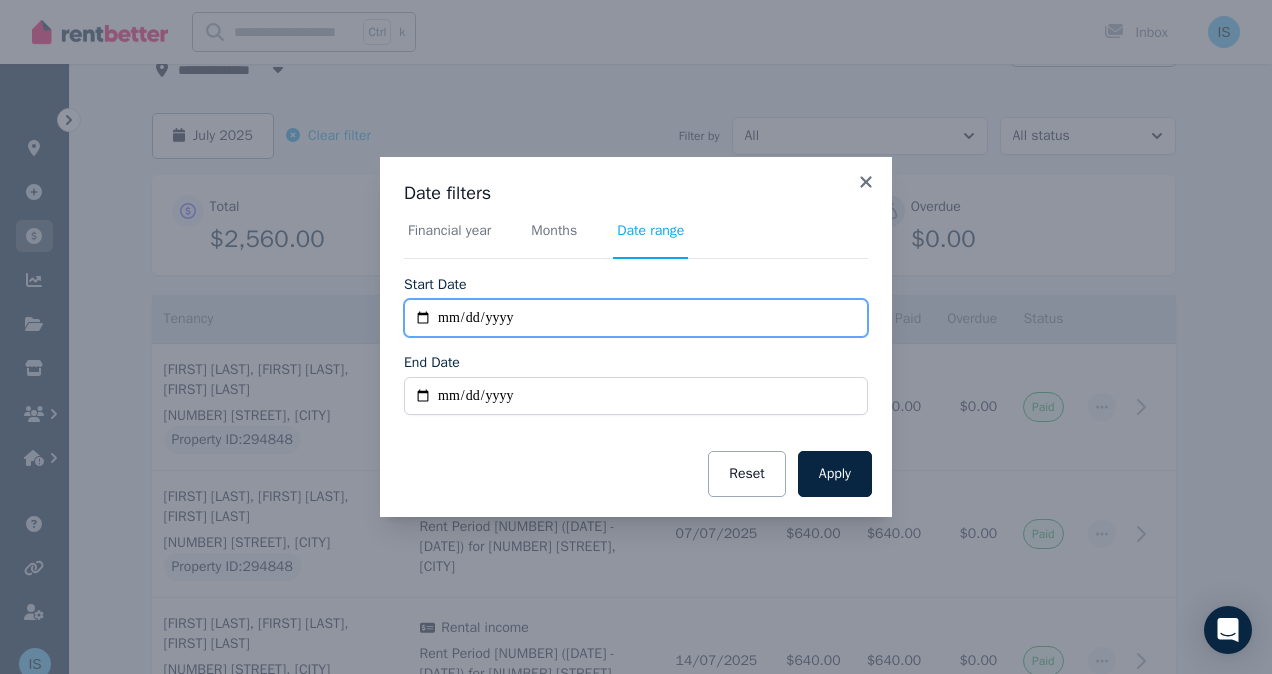click on "**********" at bounding box center [636, 318] 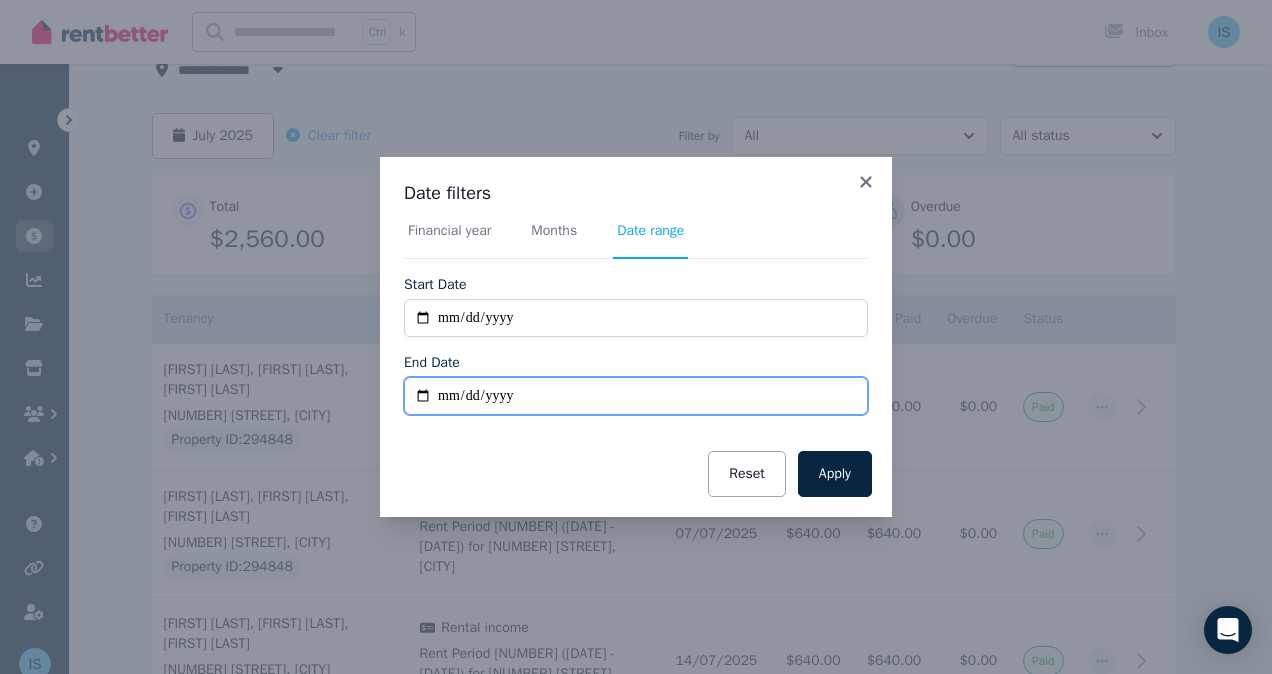 click on "End Date" at bounding box center (636, 396) 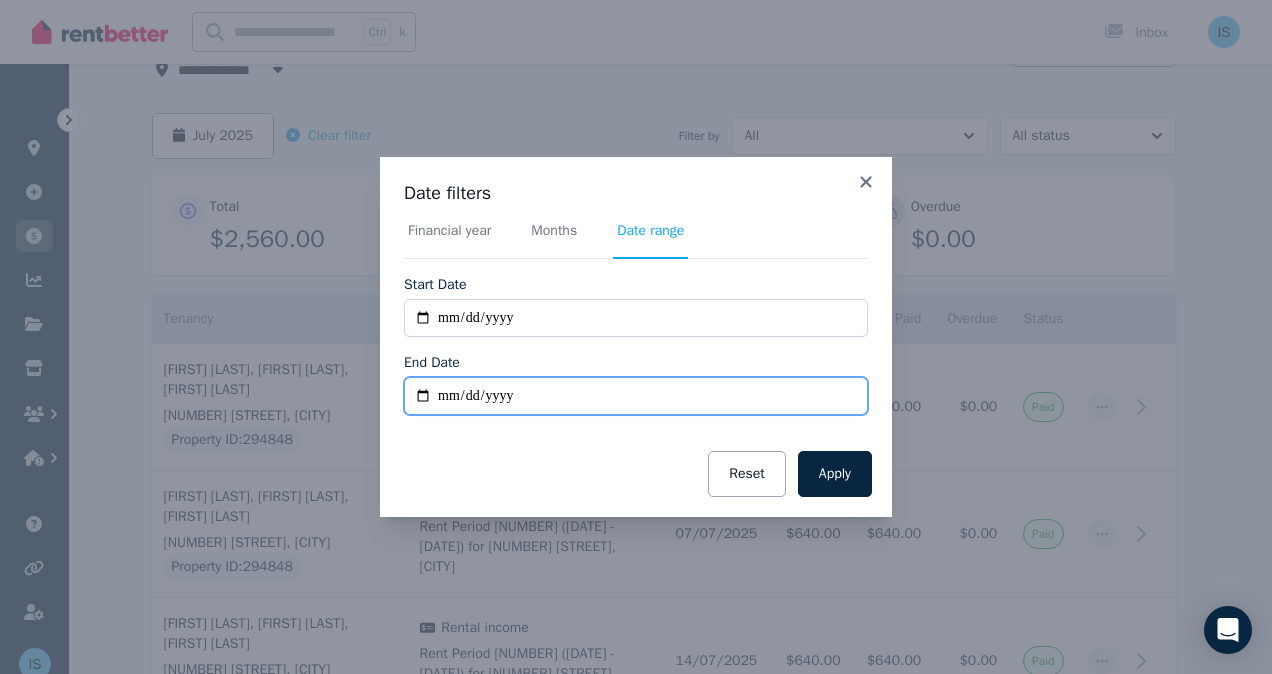 click on "End Date" at bounding box center (636, 396) 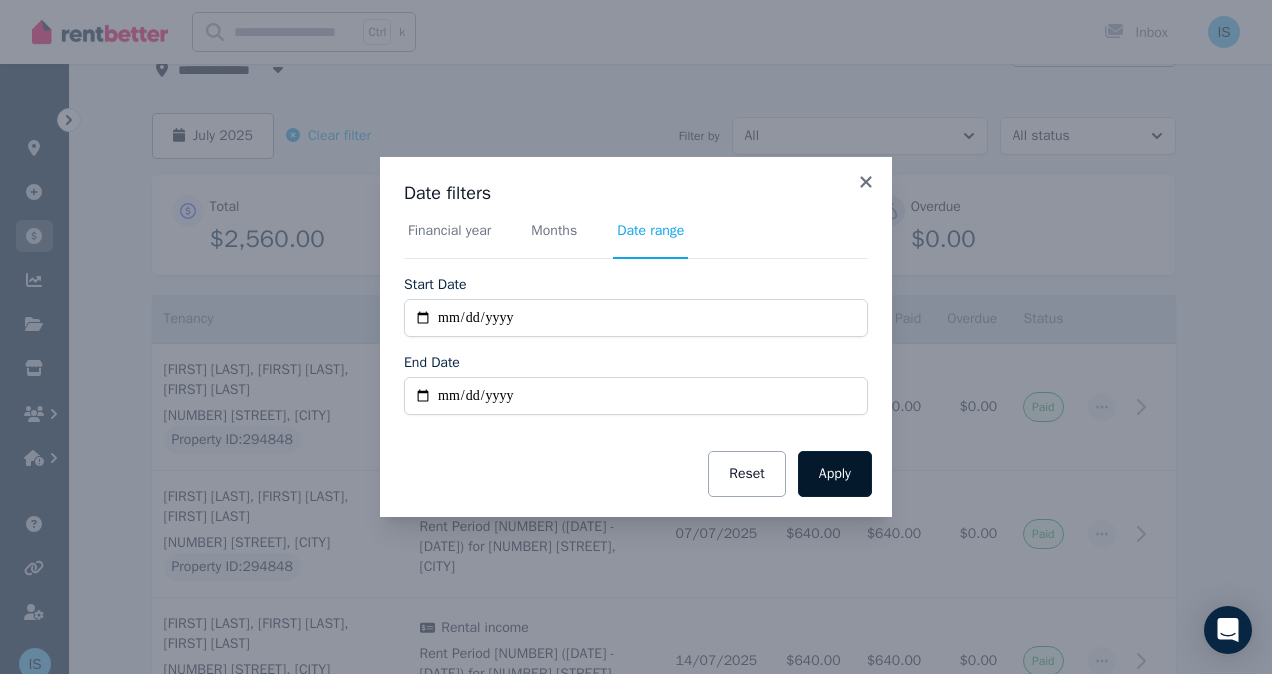 click on "Apply" at bounding box center [835, 474] 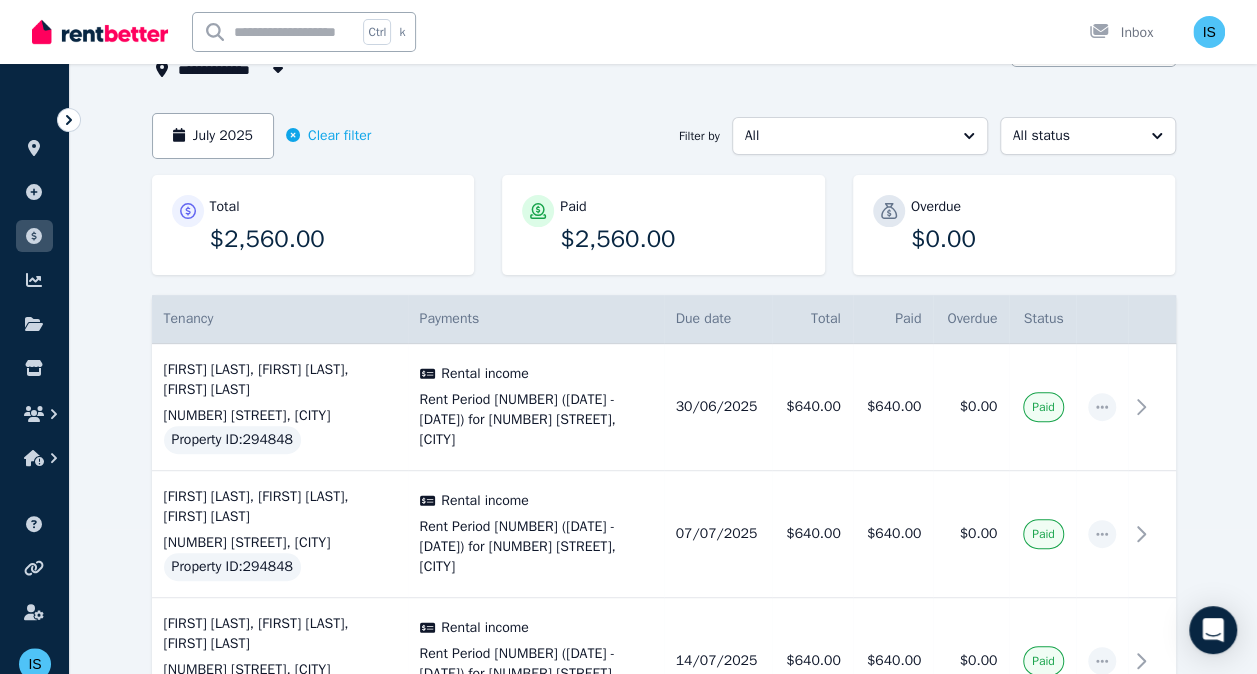 scroll, scrollTop: 0, scrollLeft: 0, axis: both 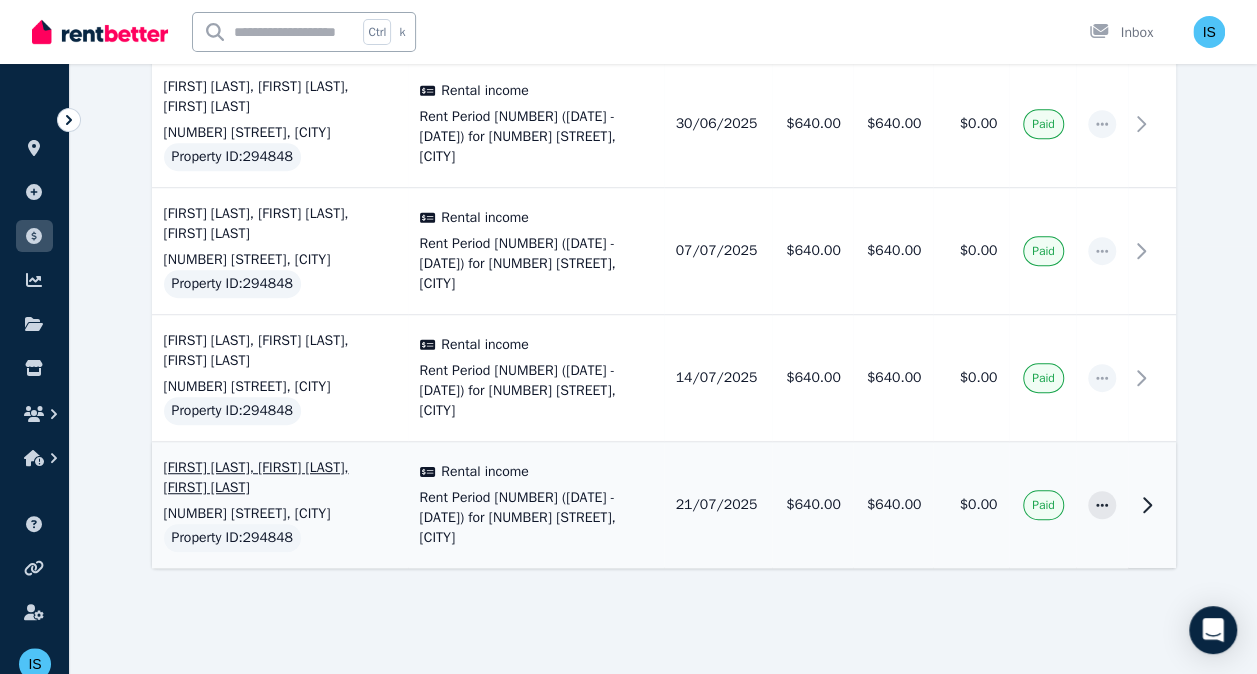 click 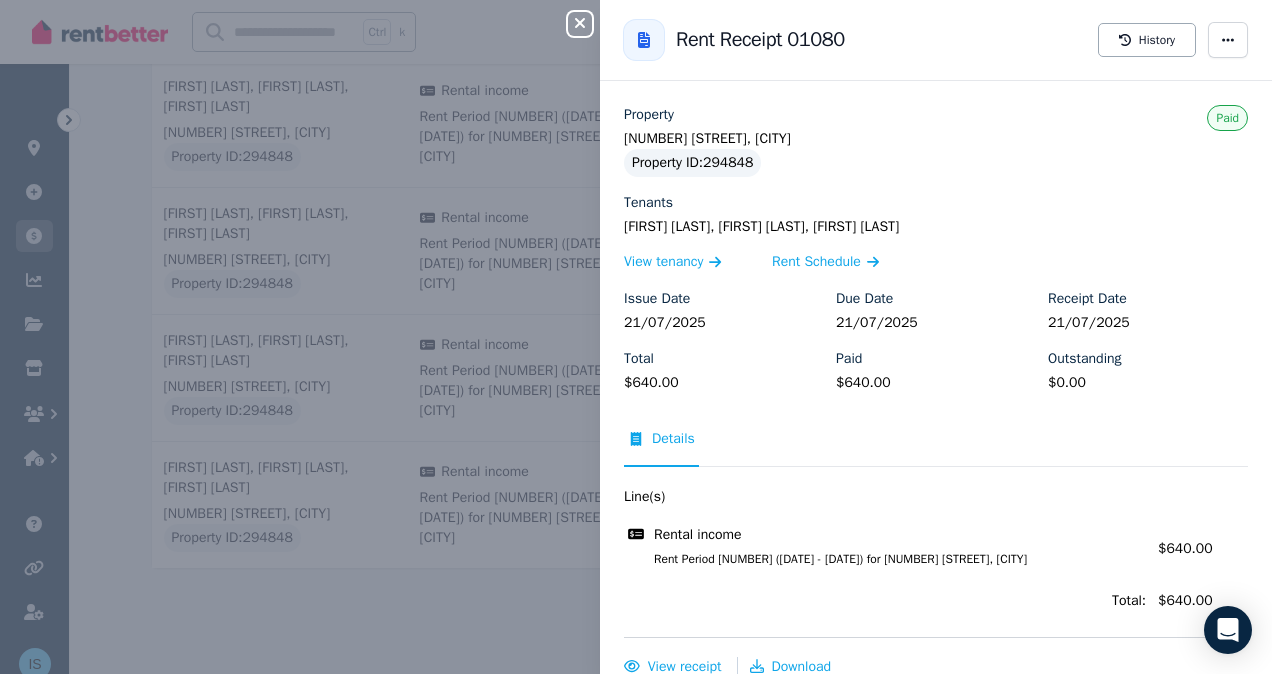 click on "Rent Receipt [NUMBER] History Property [NUMBER] [STREET], [CITY] Property ID :  [NUMBER] Tenants [FIRST] [LAST], [FIRST] [LAST], [FIRST] [LAST] View tenancy Rent Schedule Issue Date [DATE] Due Date [DATE] Receipt Date [DATE] Total [CURRENCY][AMOUNT] Paid [CURRENCY][AMOUNT] Outstanding [CURRENCY][AMOUNT] Paid Details Line(s) Rental income Rent Period [NUMBER] ([DATE] - [DATE]) for [NUMBER] [STREET], [CITY] Amount:  [CURRENCY][AMOUNT] Total: [CURRENCY][AMOUNT] View receipt Download" at bounding box center [636, 337] 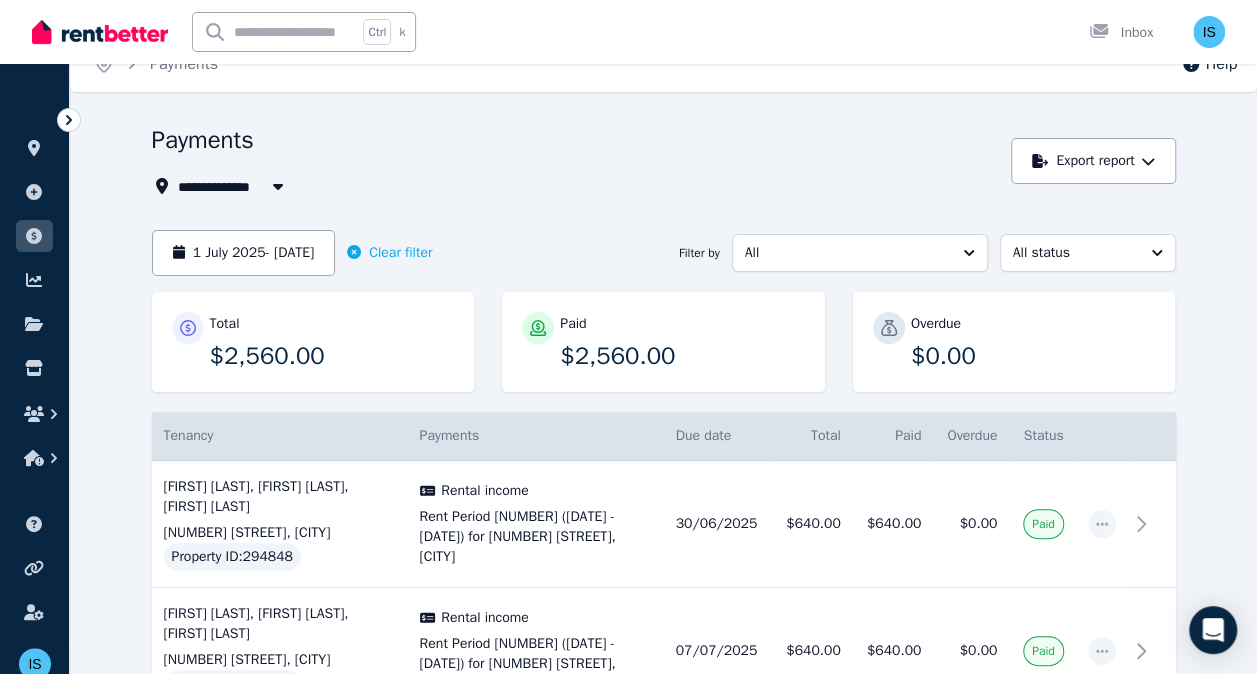 scroll, scrollTop: 0, scrollLeft: 0, axis: both 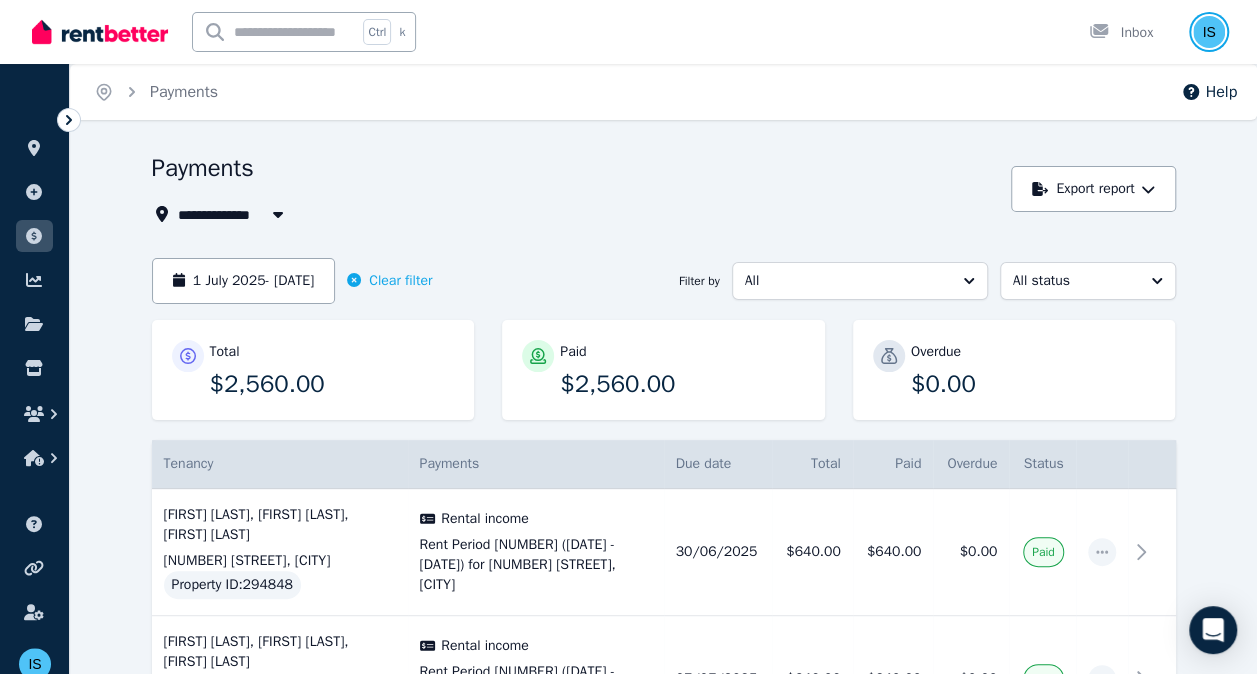 click at bounding box center [1209, 32] 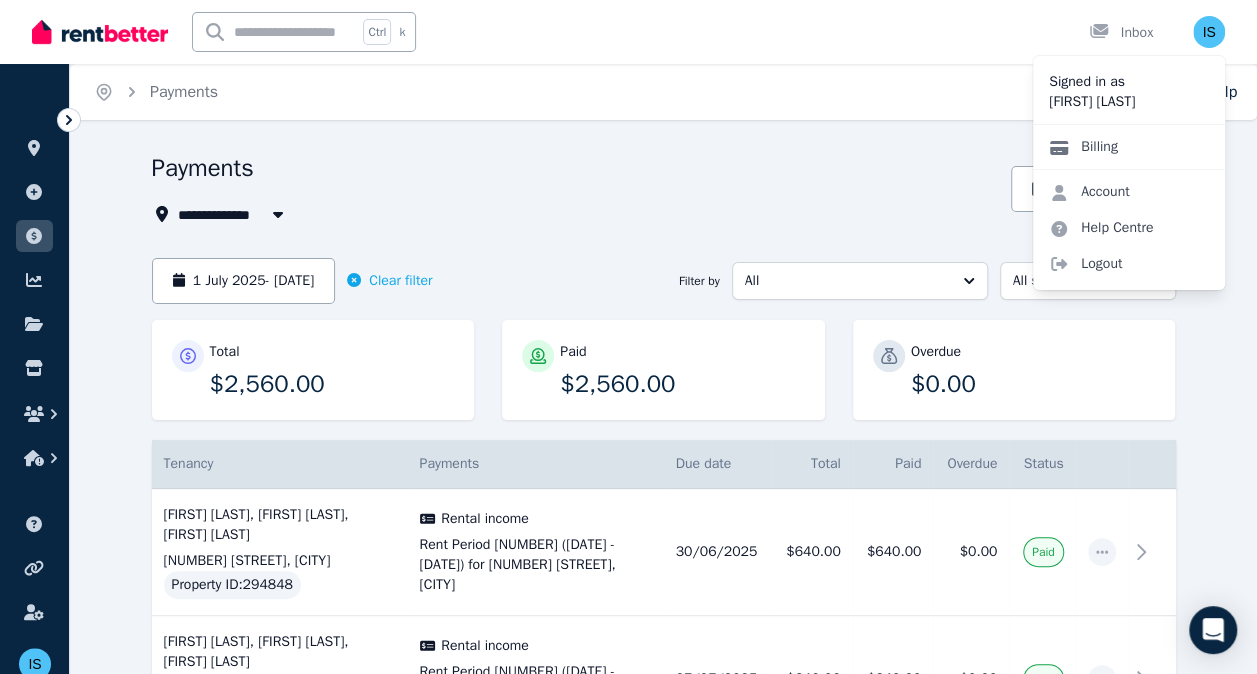 click on "Billing" at bounding box center [1083, 147] 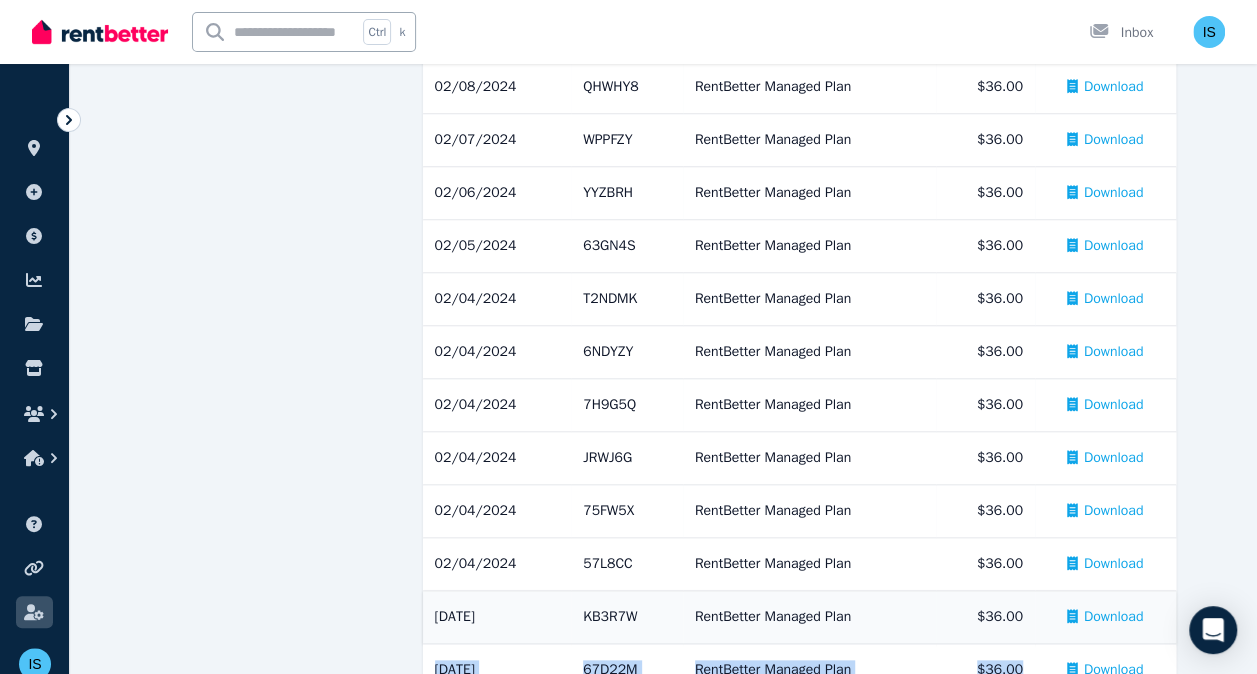 scroll, scrollTop: 0, scrollLeft: 0, axis: both 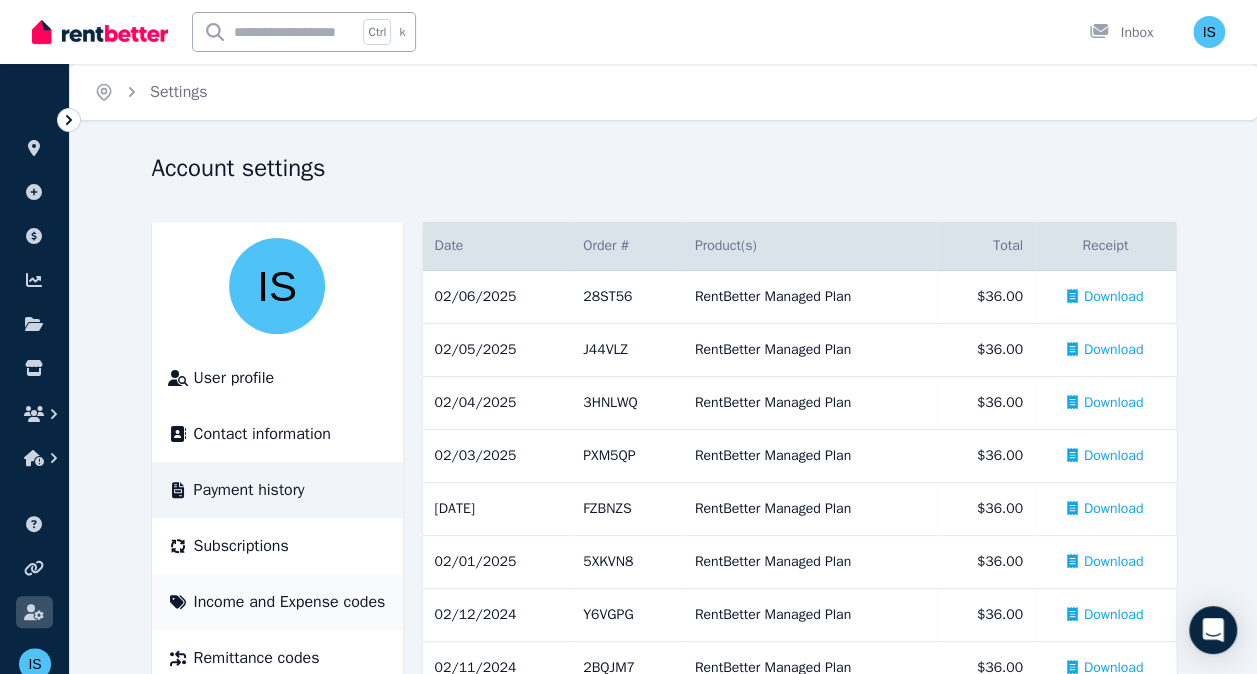 drag, startPoint x: 918, startPoint y: 508, endPoint x: 282, endPoint y: 612, distance: 644.447 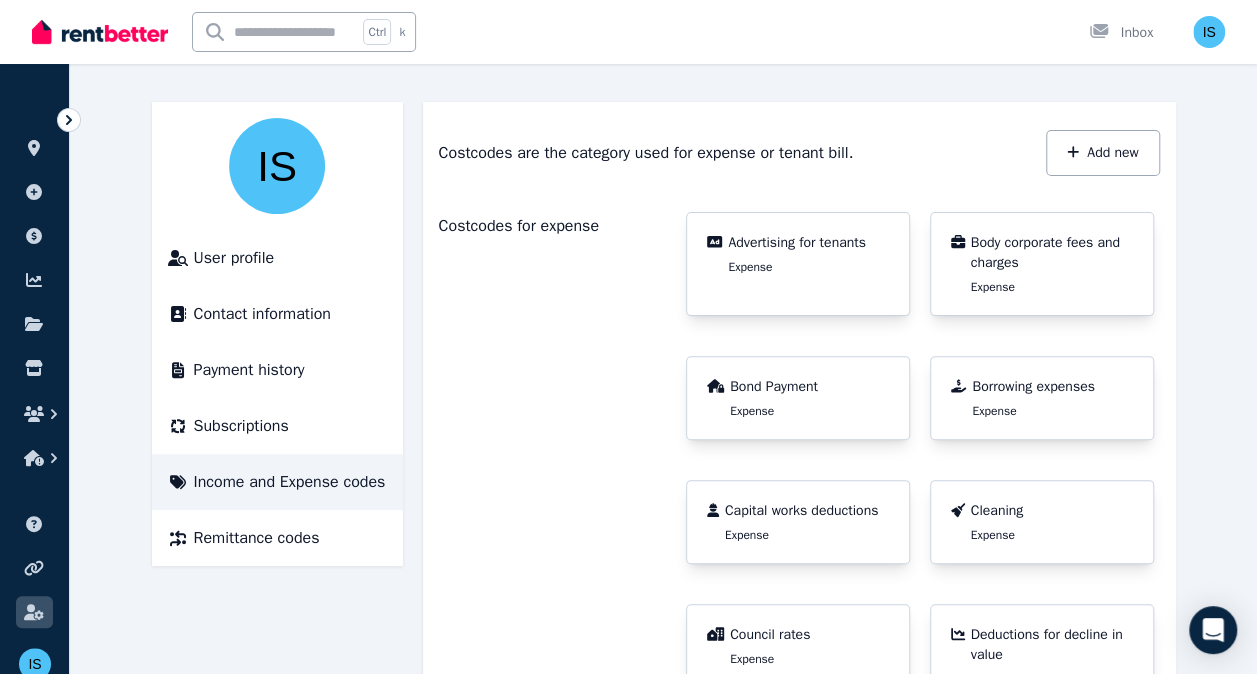 scroll, scrollTop: 160, scrollLeft: 0, axis: vertical 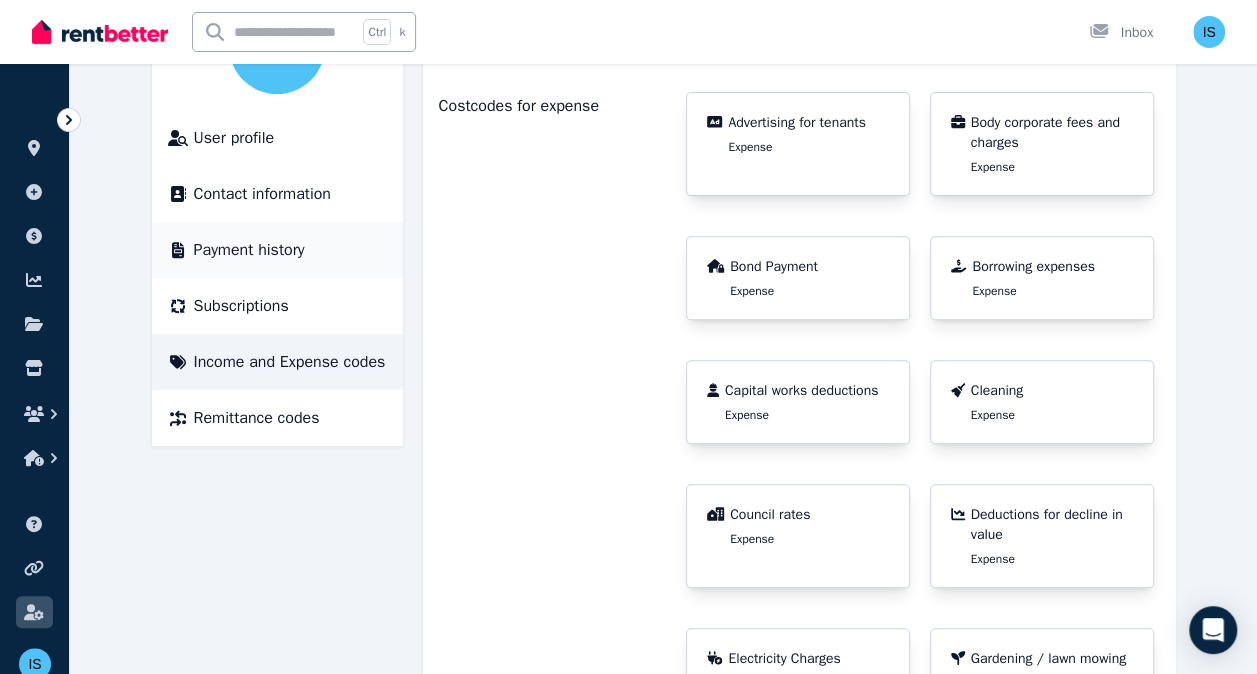 click on "Payment history" at bounding box center [249, 250] 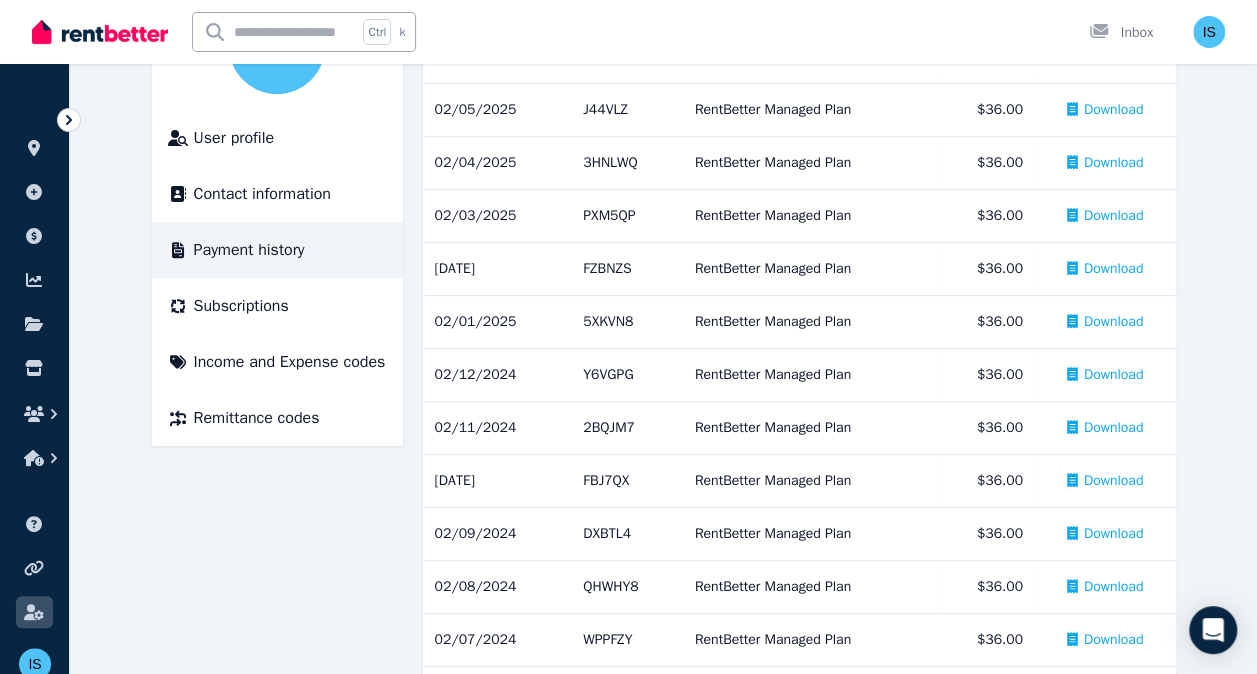 scroll, scrollTop: 0, scrollLeft: 0, axis: both 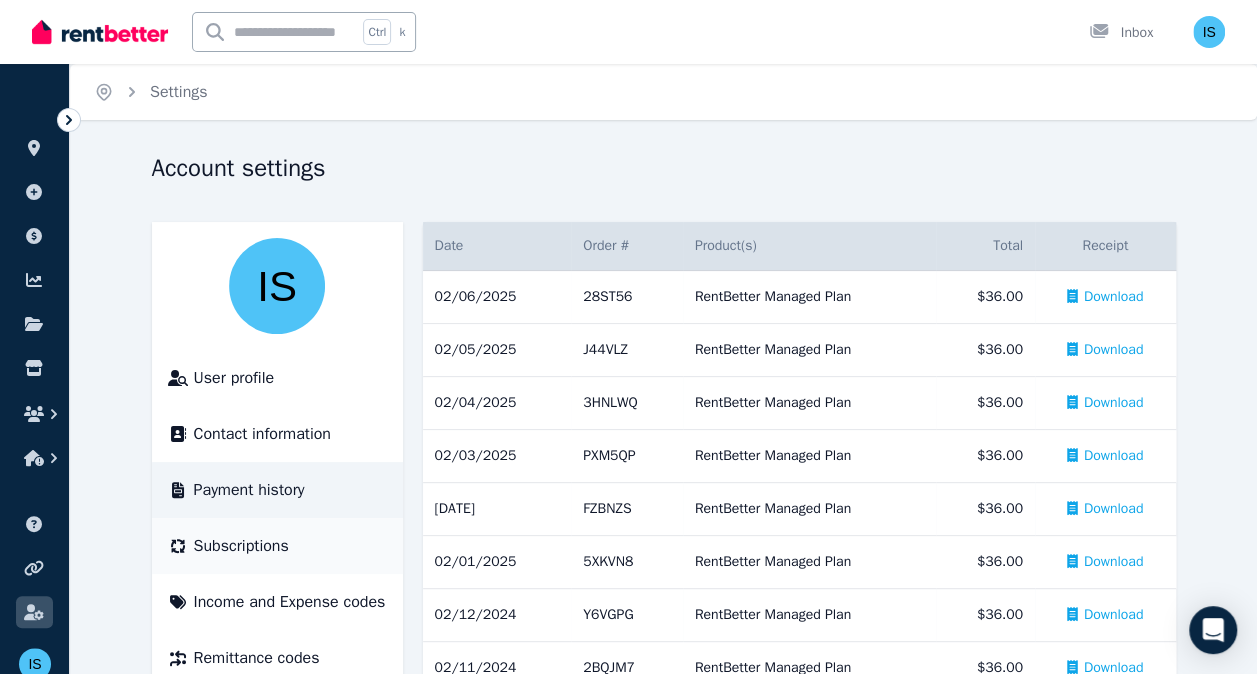 click on "Subscriptions" at bounding box center [241, 546] 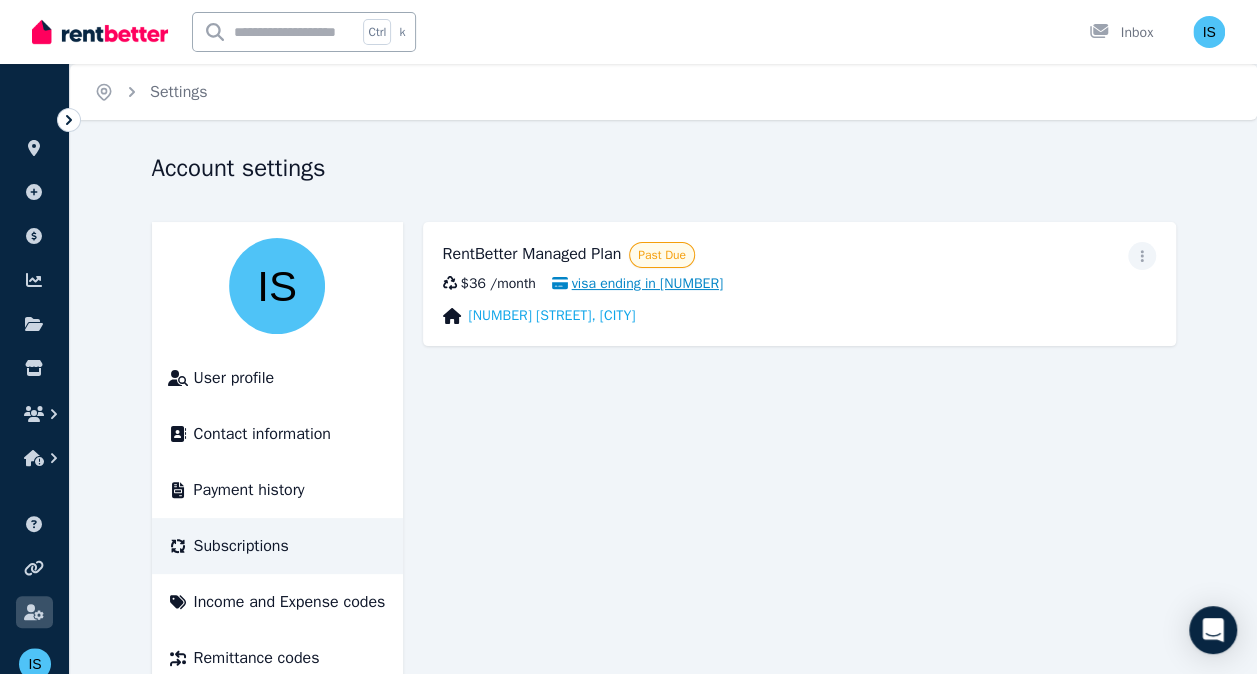 click on "visa ending in [NUMBER]" at bounding box center (637, 284) 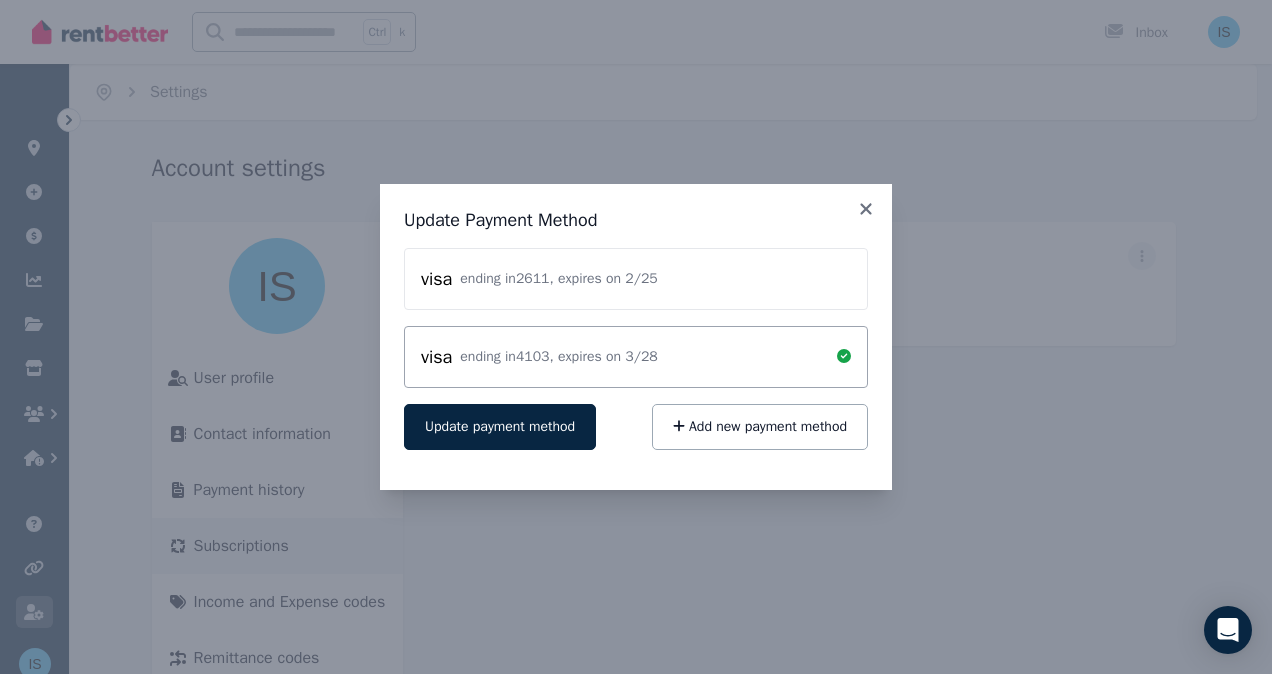 click on "Update Payment Method visa ending in  [NUMBER] , expires on   [DATE] visa ending in  [NUMBER] , expires on   [DATE] Update payment method Add new payment method" at bounding box center (636, 337) 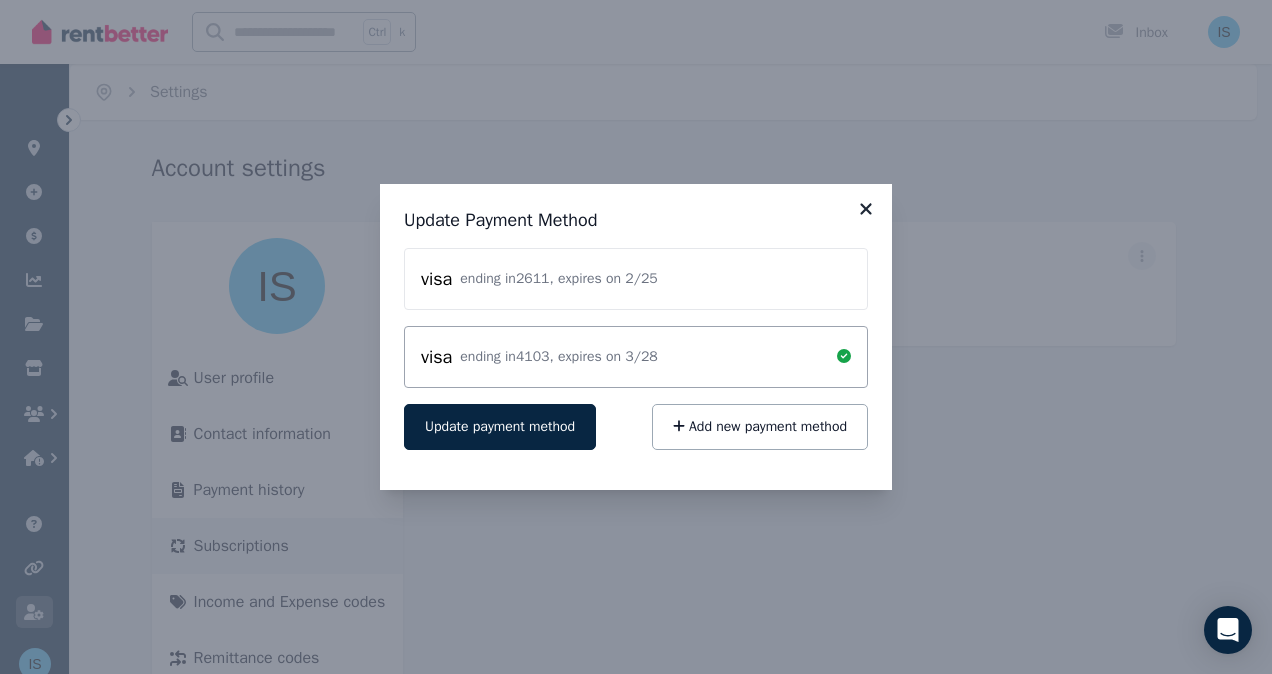 click 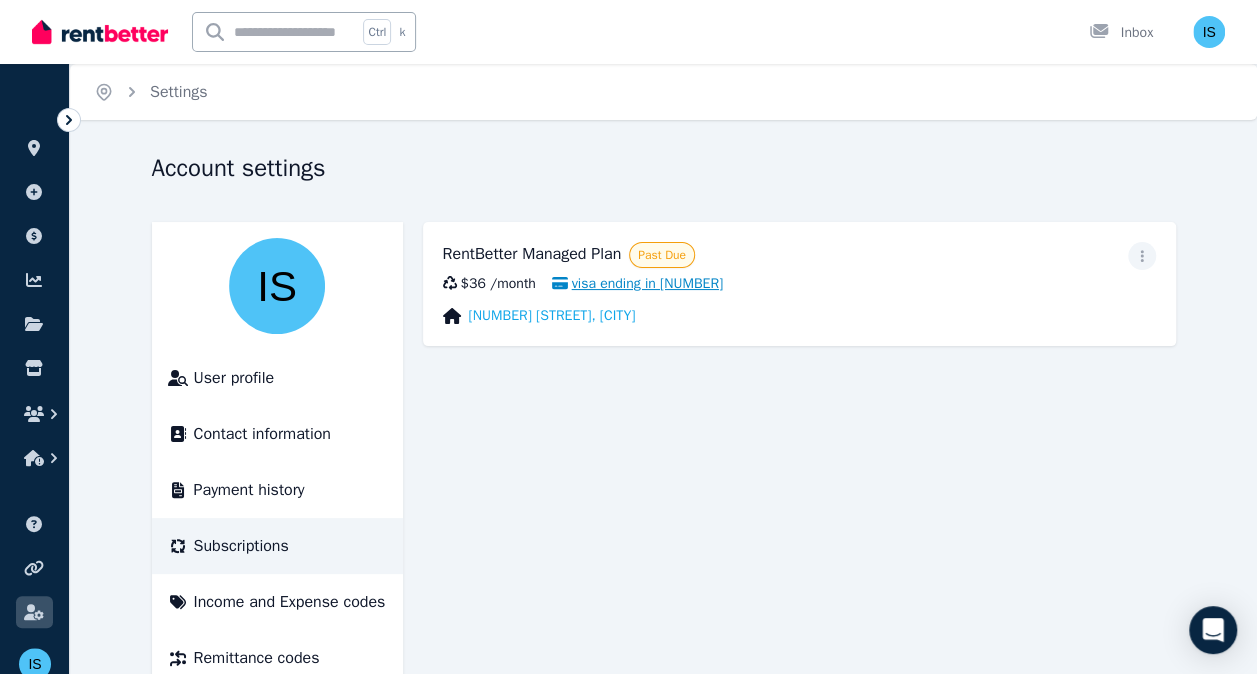 click on "visa ending in [NUMBER]" at bounding box center [637, 284] 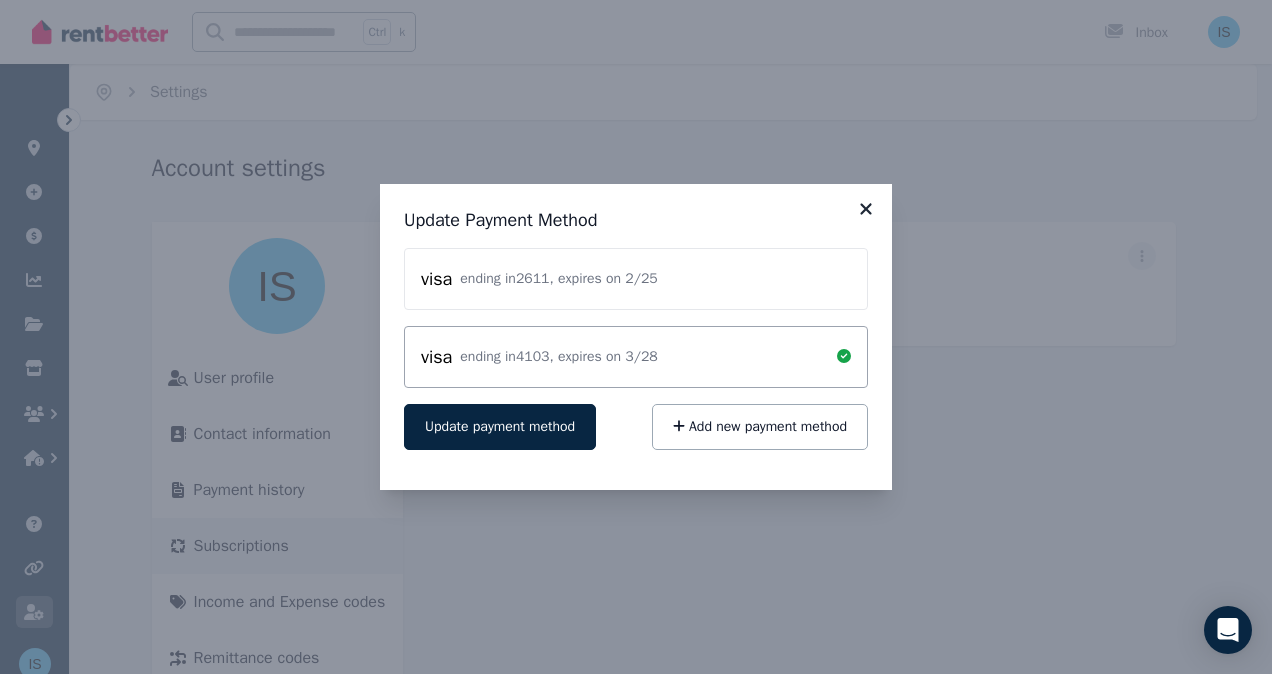click 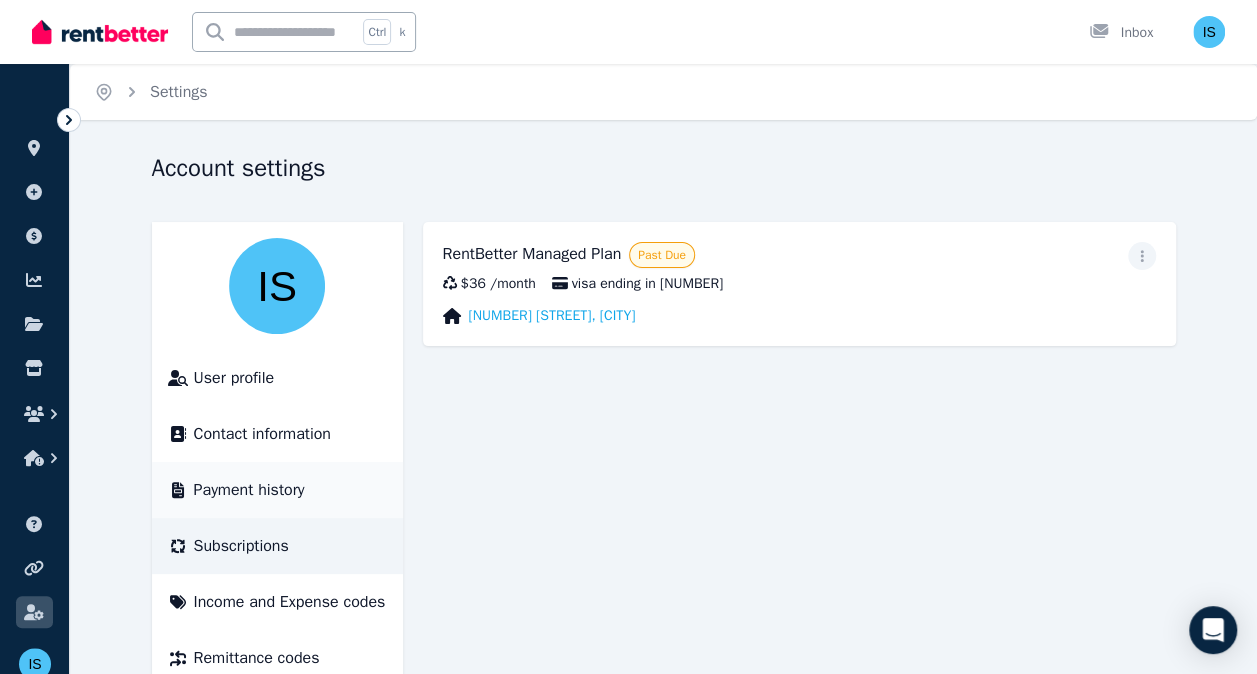 click on "Payment history" at bounding box center (249, 490) 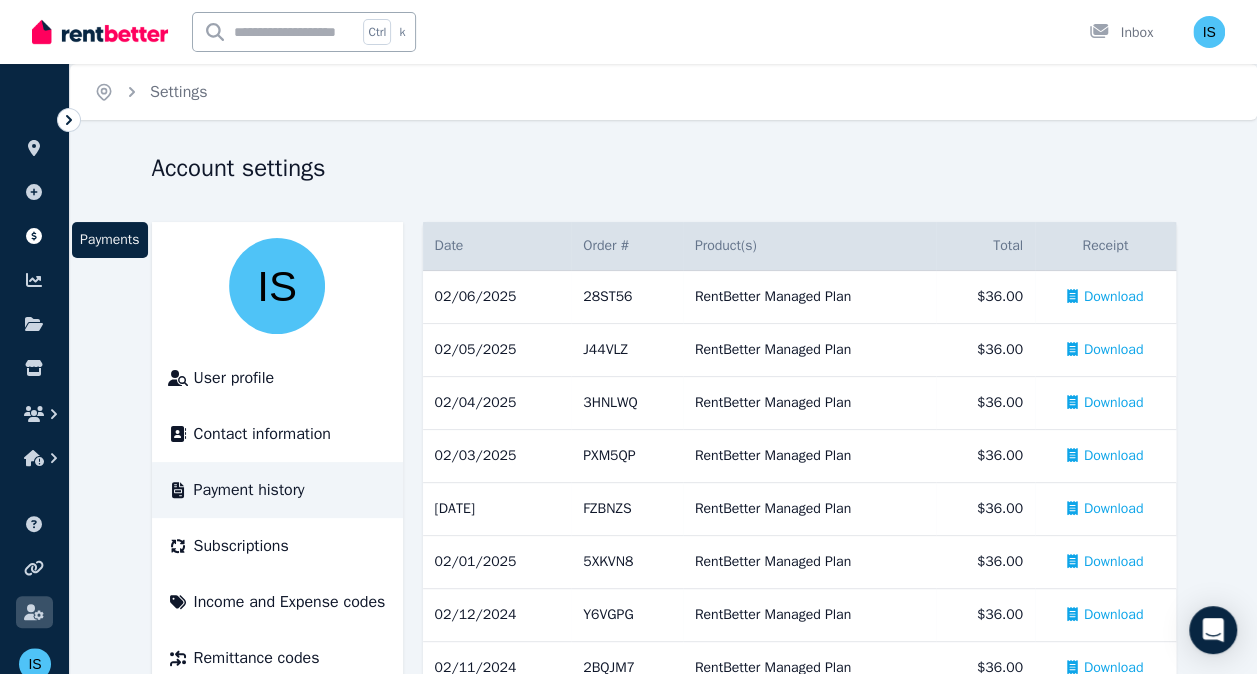 click 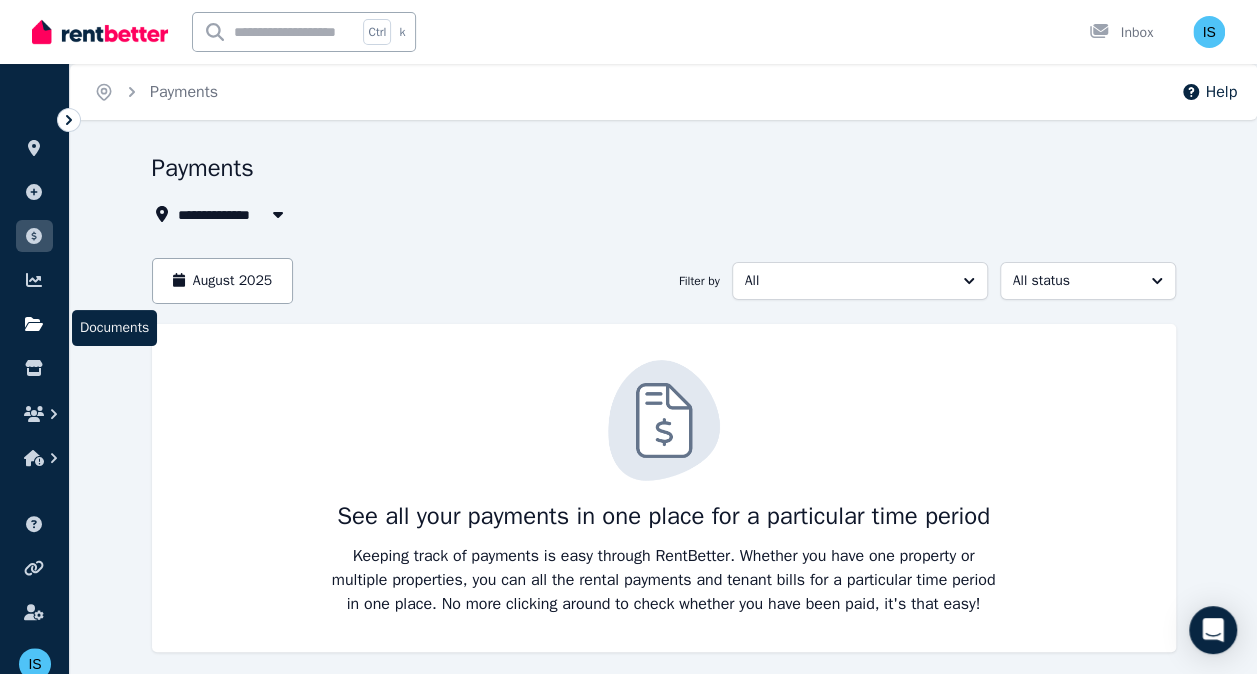 click at bounding box center [34, 324] 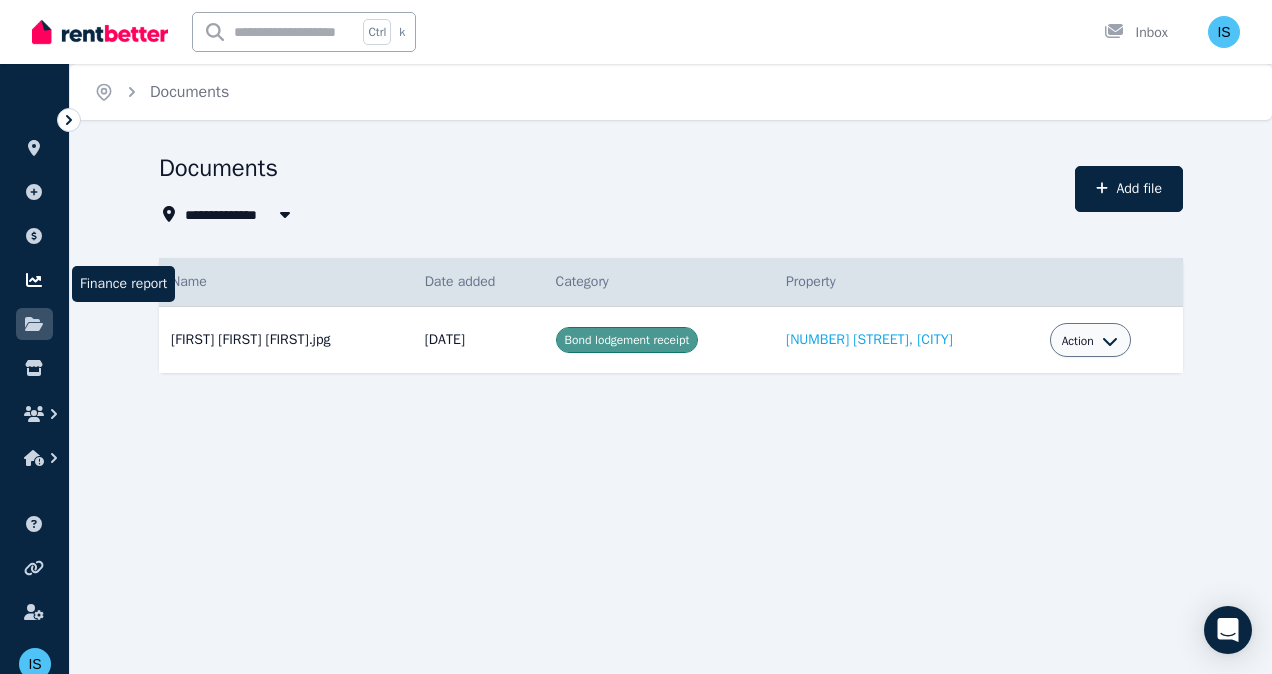 click 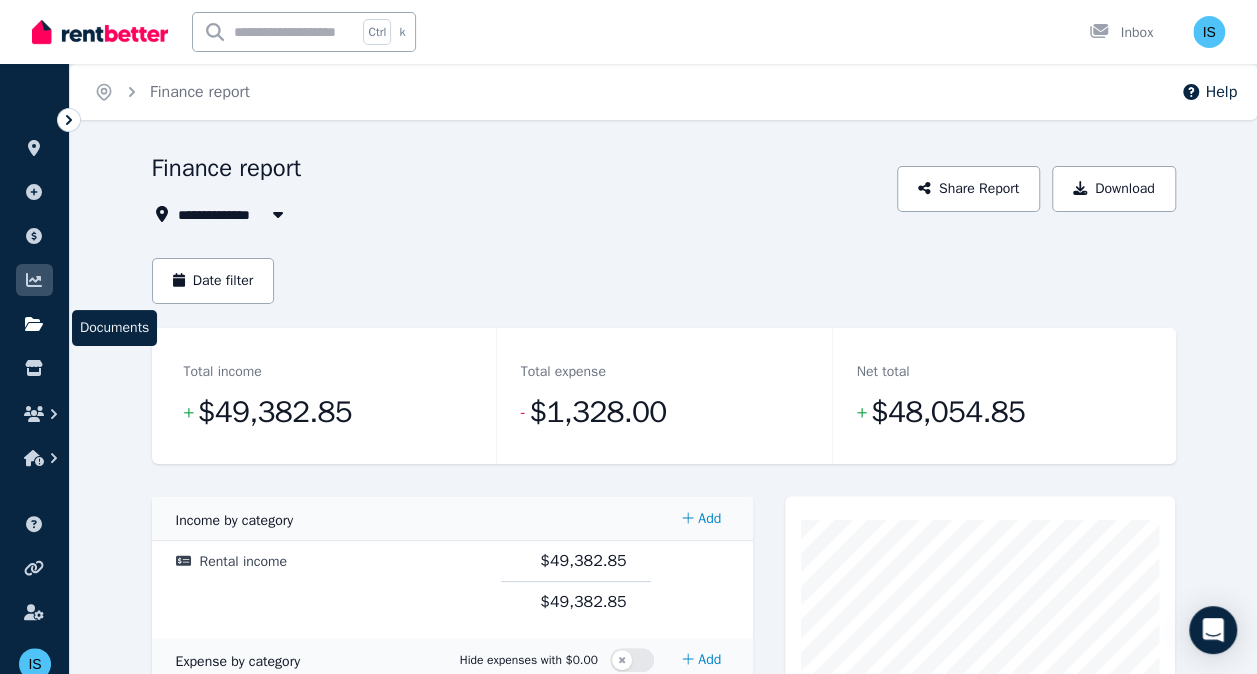 click at bounding box center [34, 324] 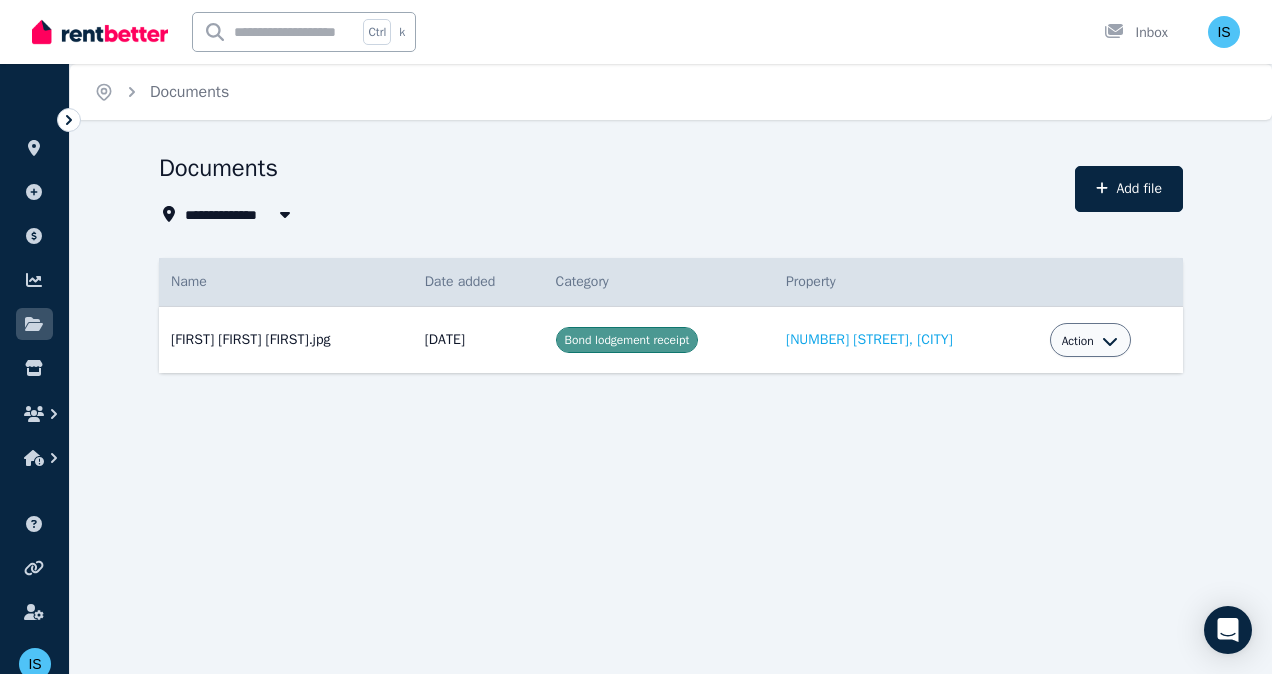 click at bounding box center [627, 340] 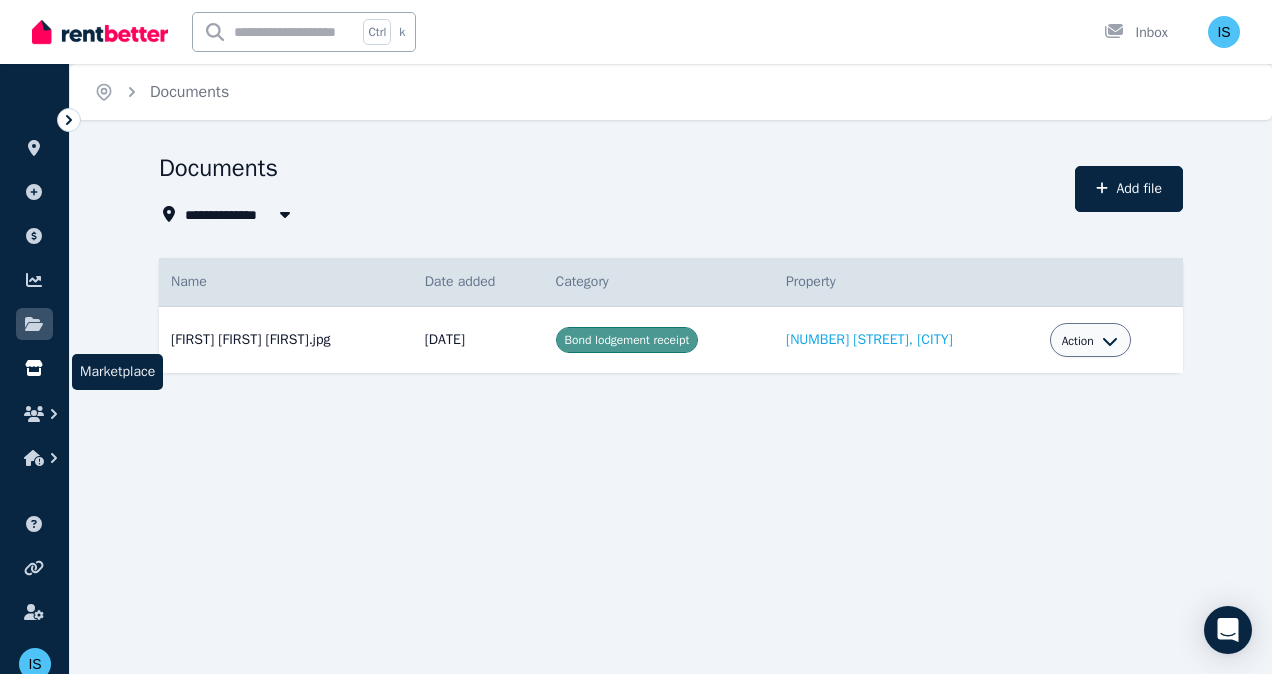 click 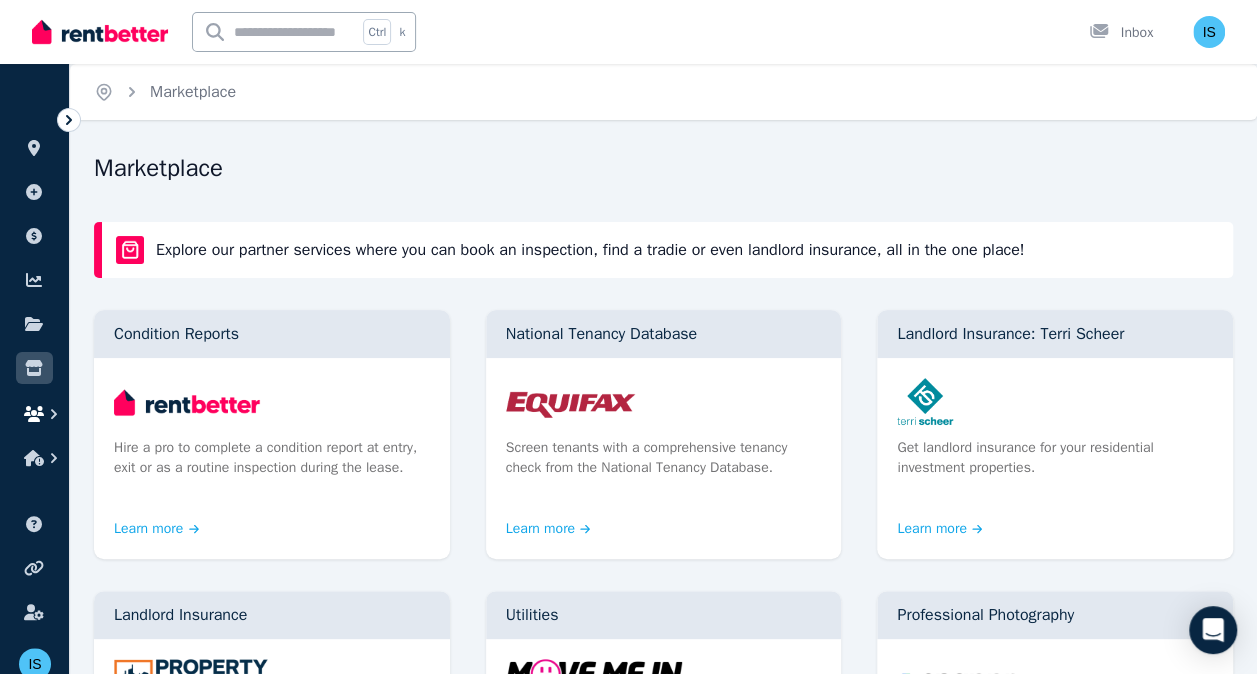 click 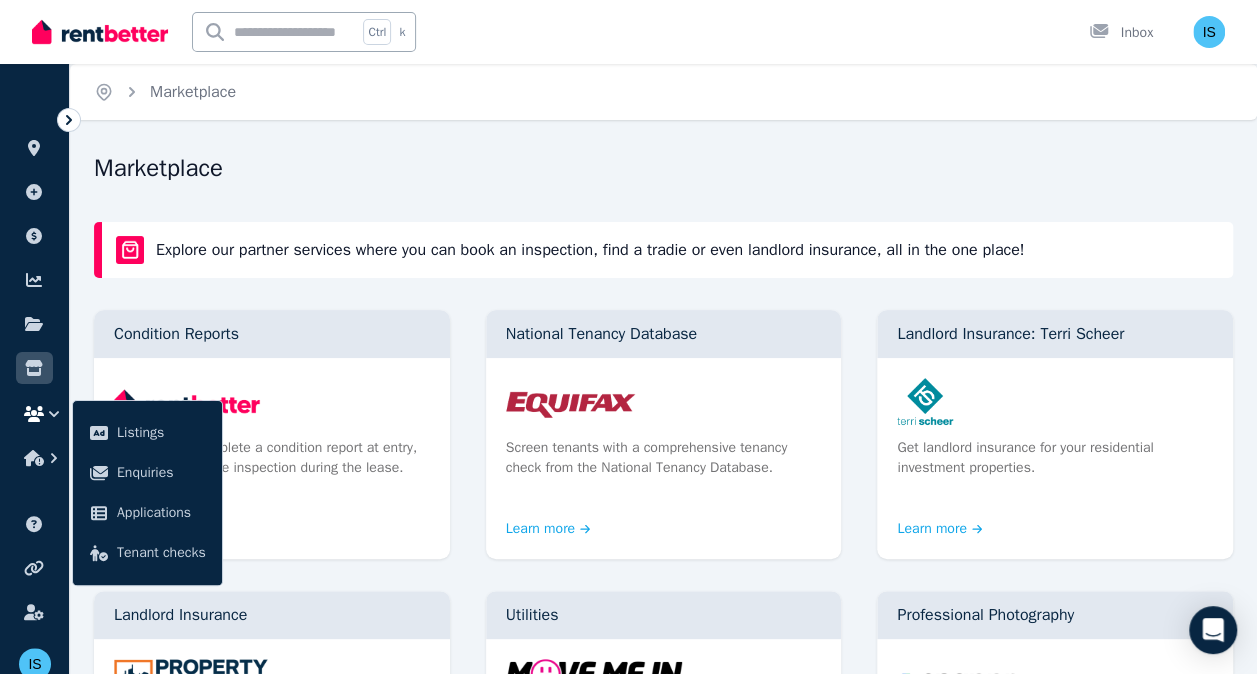 click 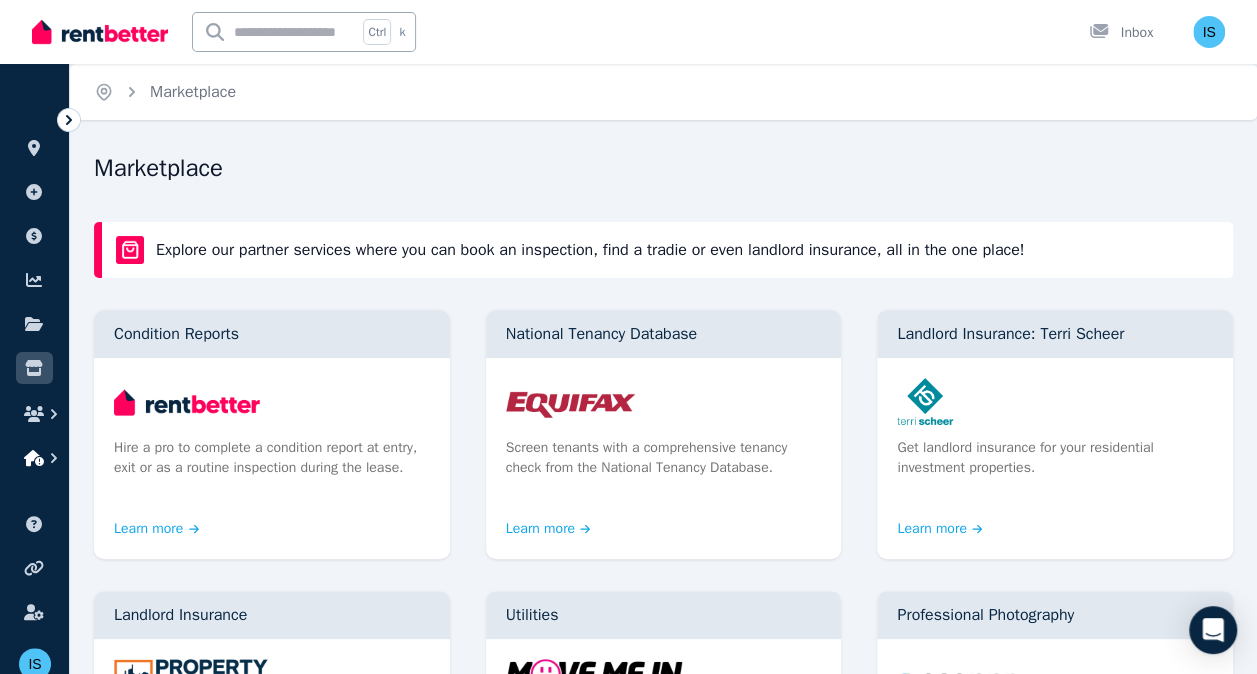 click 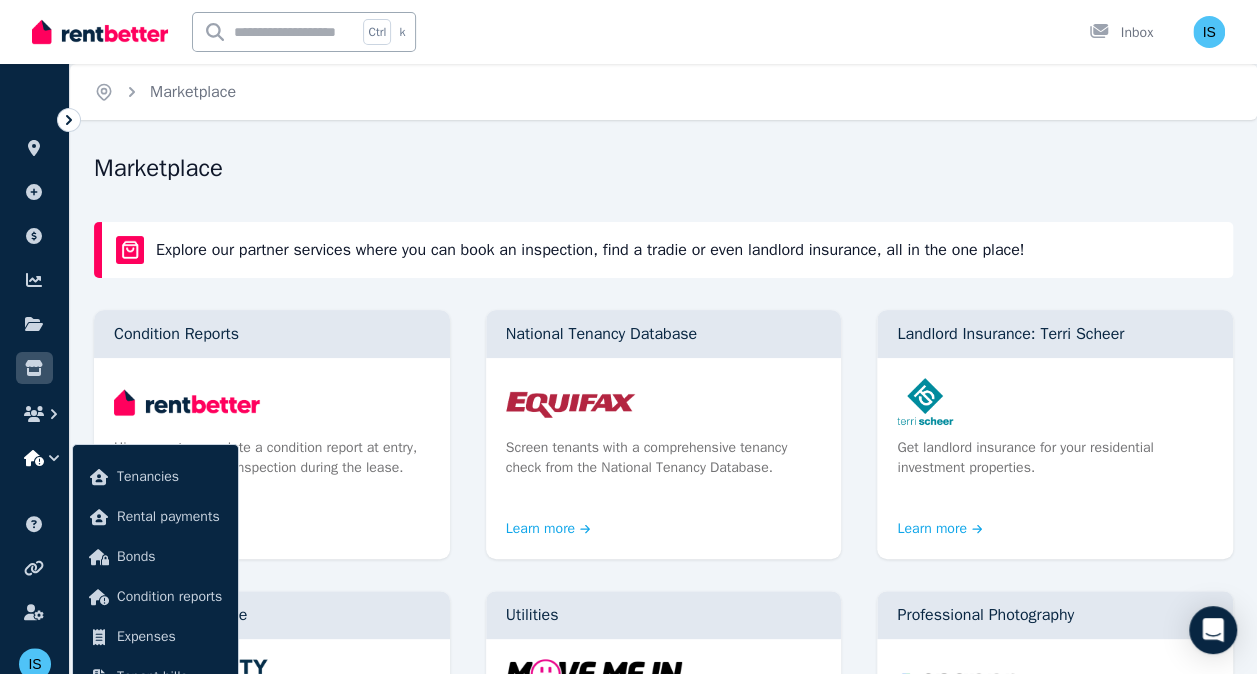 click 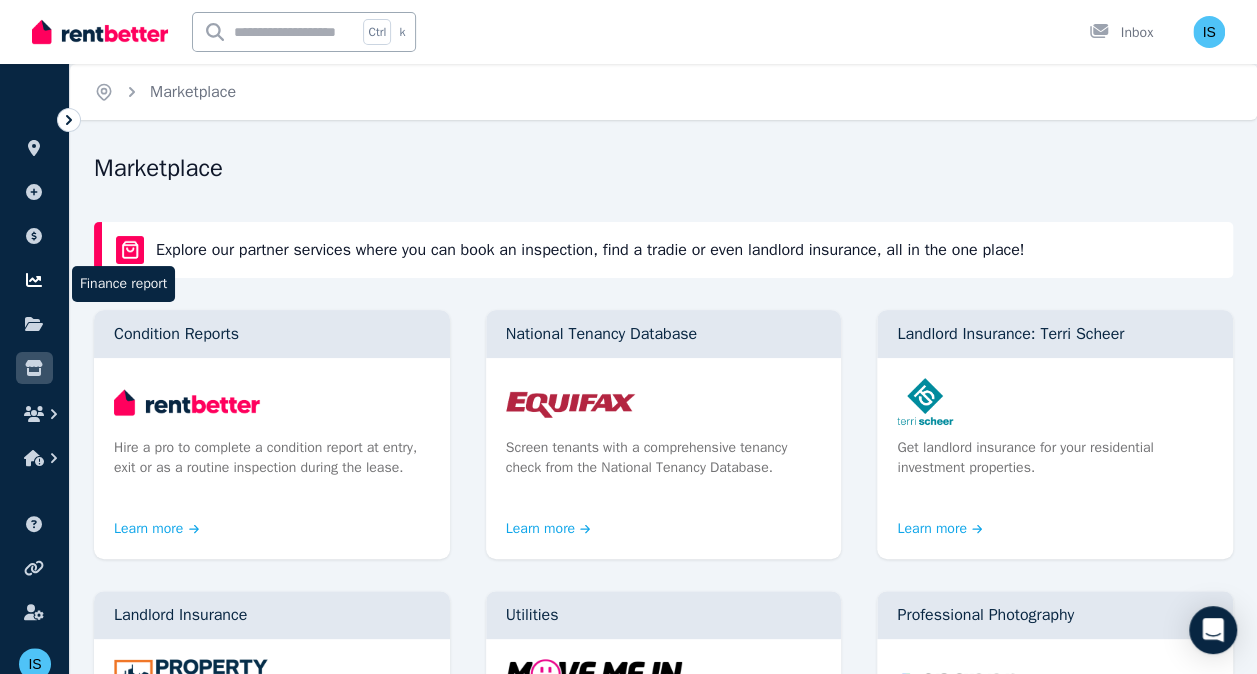 click at bounding box center (34, 280) 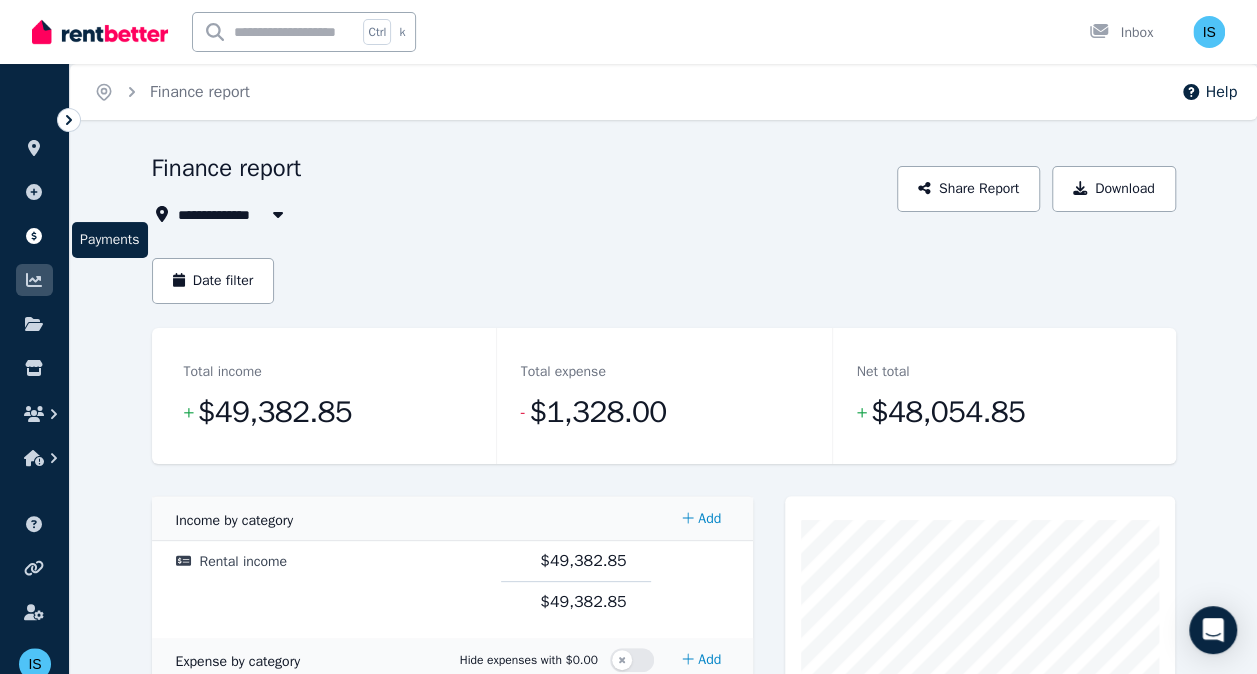 click 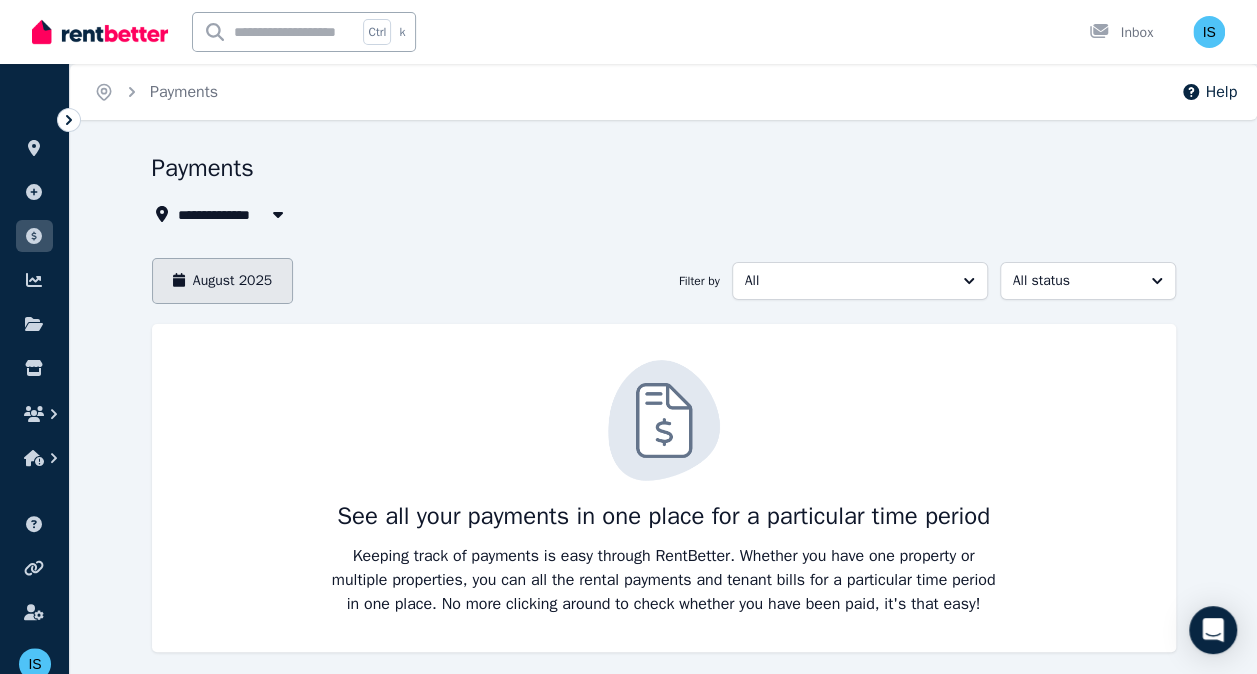 click on "August 2025" at bounding box center [223, 281] 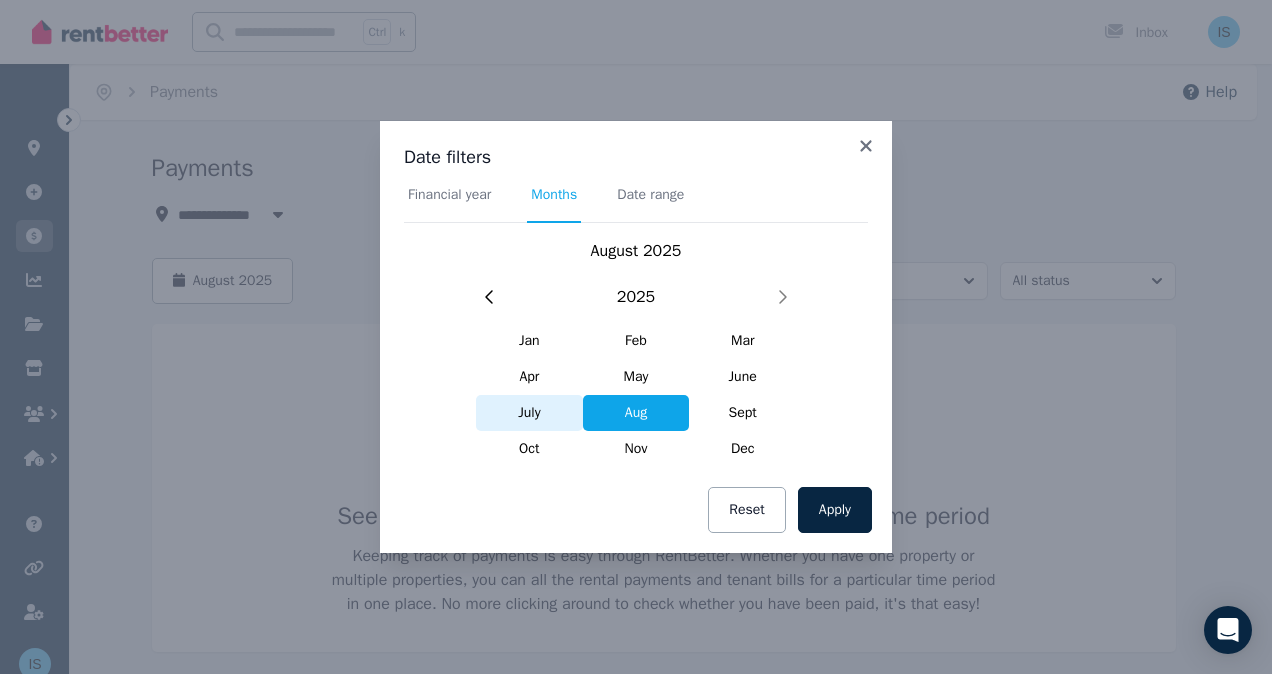 click on "July" at bounding box center [529, 413] 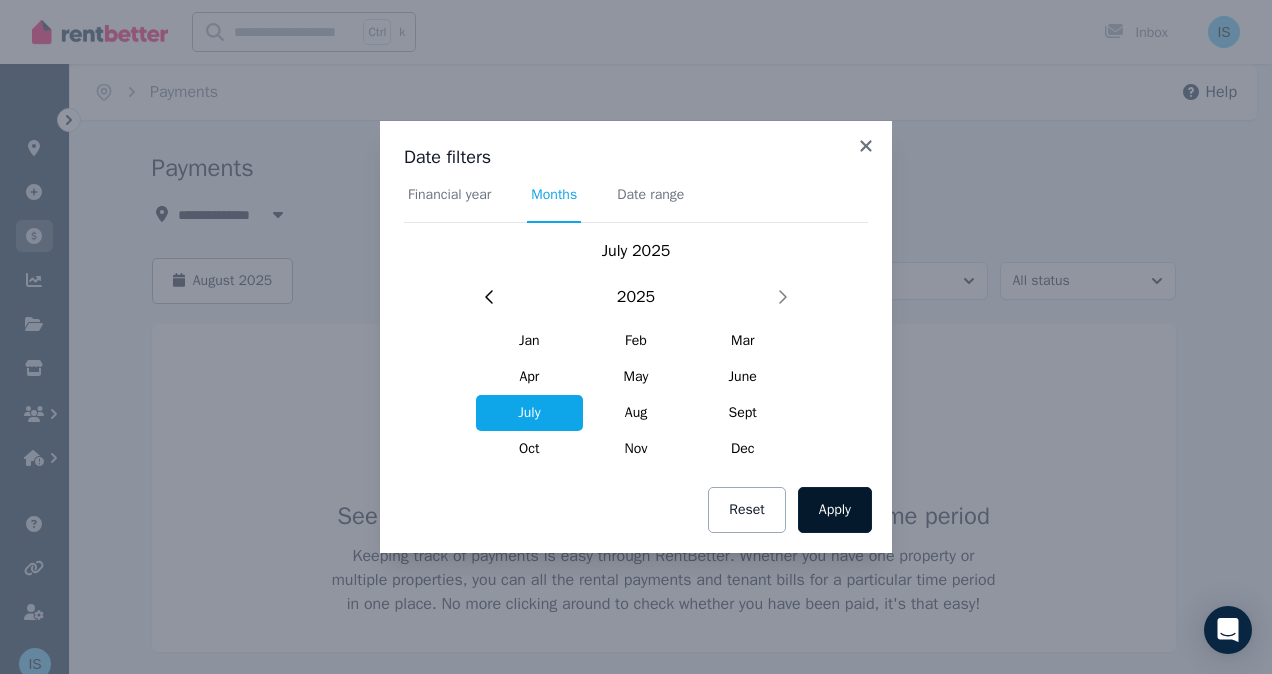click on "Apply" at bounding box center (835, 510) 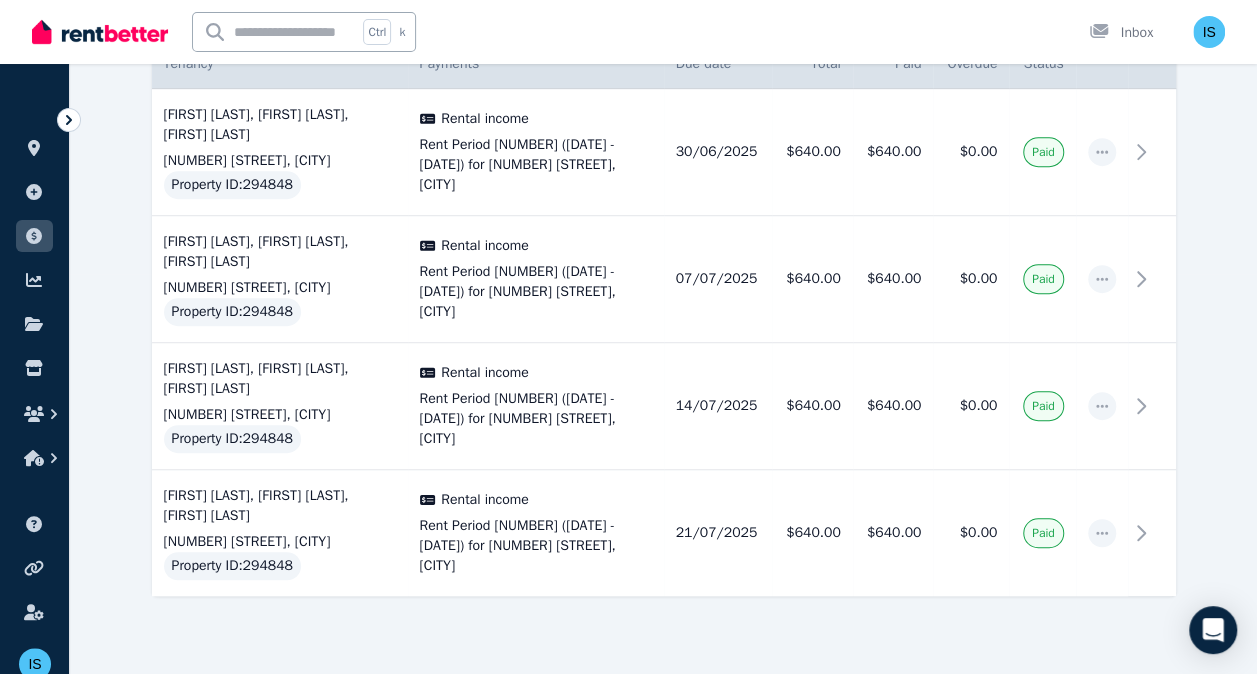 scroll, scrollTop: 428, scrollLeft: 0, axis: vertical 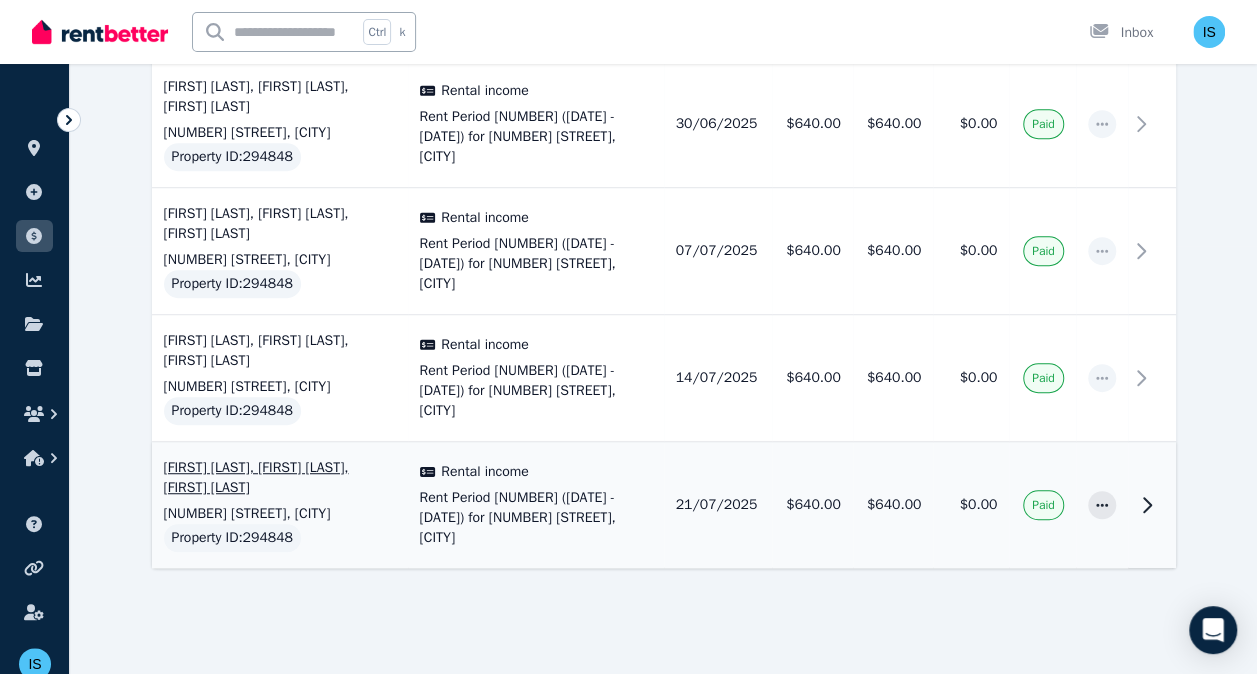 click 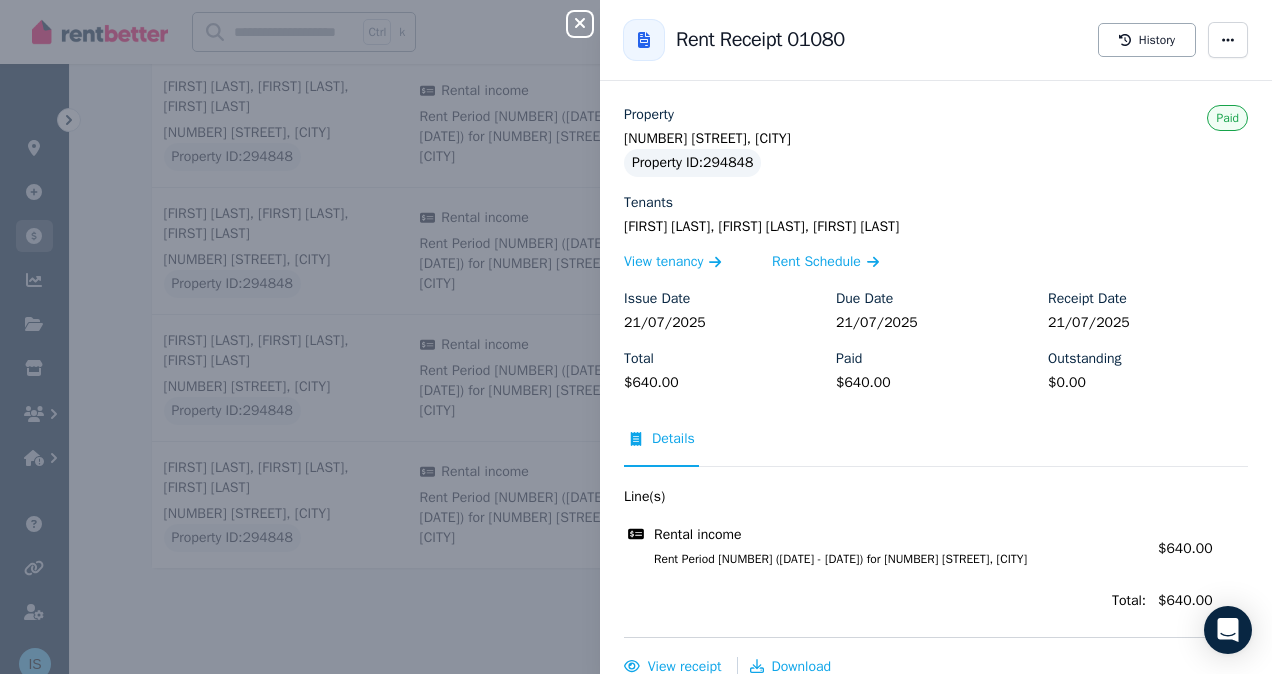 click on "Rent Receipt [NUMBER] History Property [NUMBER] [STREET], [CITY] Property ID :  [NUMBER] Tenants [FIRST] [LAST], [FIRST] [LAST], [FIRST] [LAST] View tenancy Rent Schedule Issue Date [DATE] Due Date [DATE] Receipt Date [DATE] Total [CURRENCY][AMOUNT] Paid [CURRENCY][AMOUNT] Outstanding [CURRENCY][AMOUNT] Paid Details Line(s) Rental income Rent Period [NUMBER] ([DATE] - [DATE]) for [NUMBER] [STREET], [CITY] Amount:  [CURRENCY][AMOUNT] Total: [CURRENCY][AMOUNT] View receipt Download" at bounding box center (636, 337) 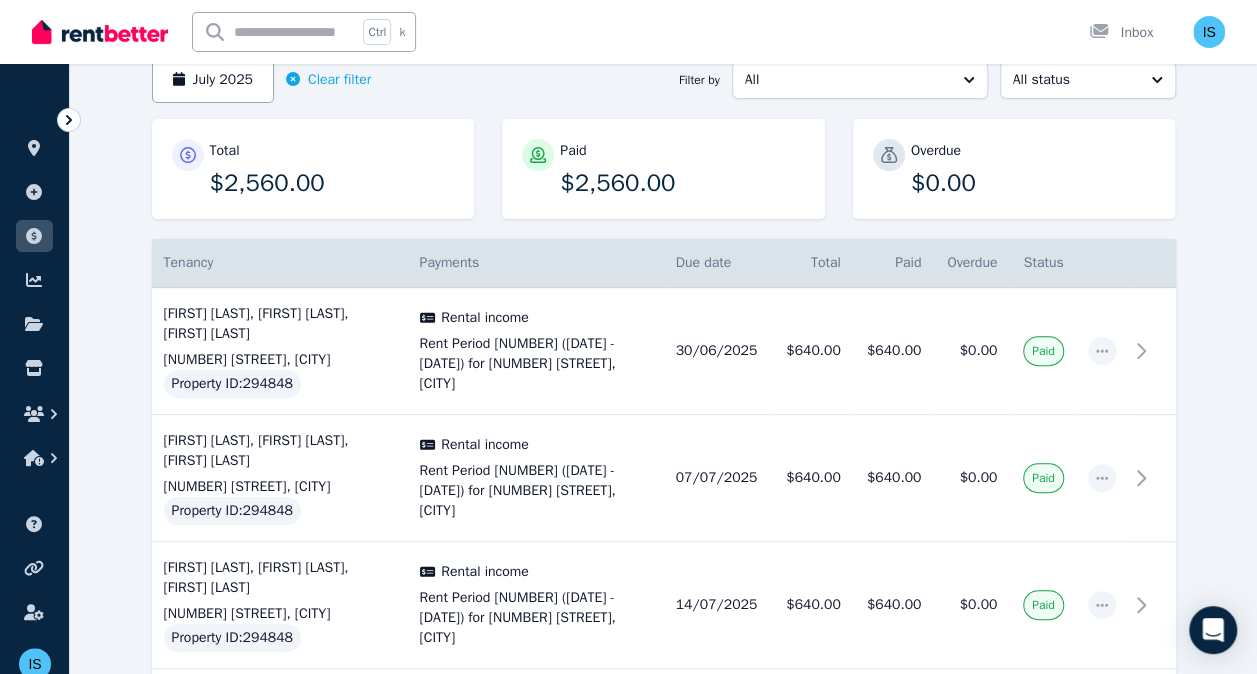 scroll, scrollTop: 121, scrollLeft: 0, axis: vertical 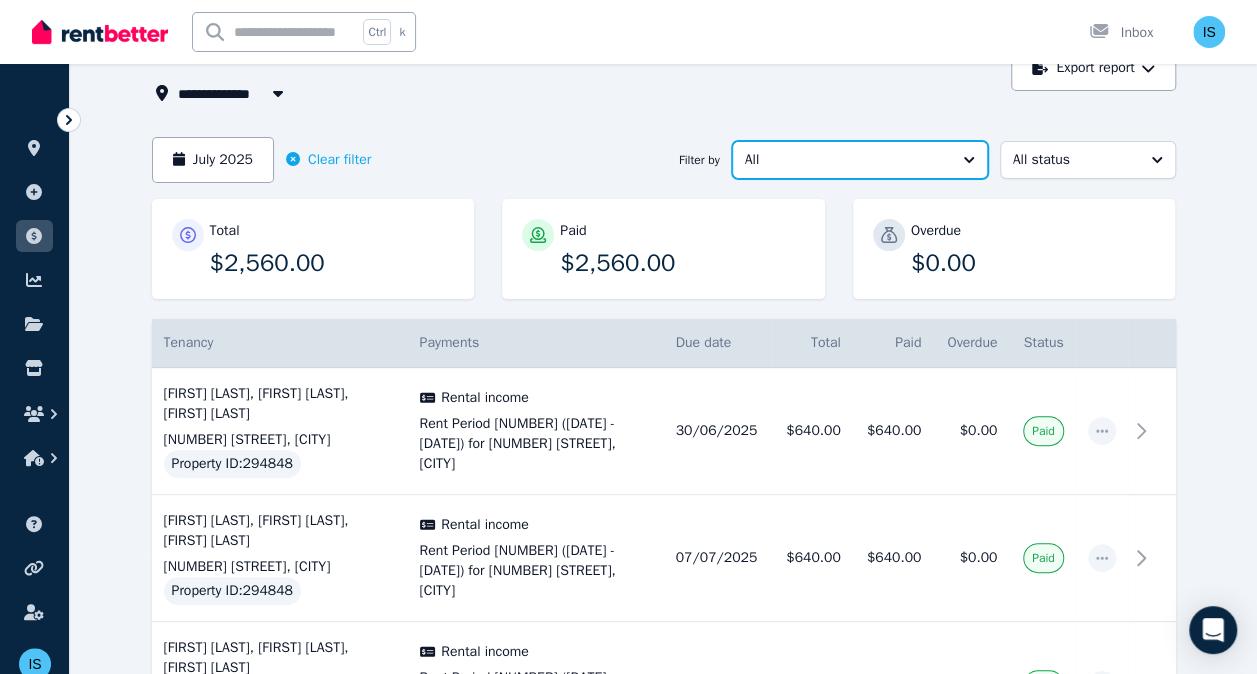 click on "All" at bounding box center [860, 160] 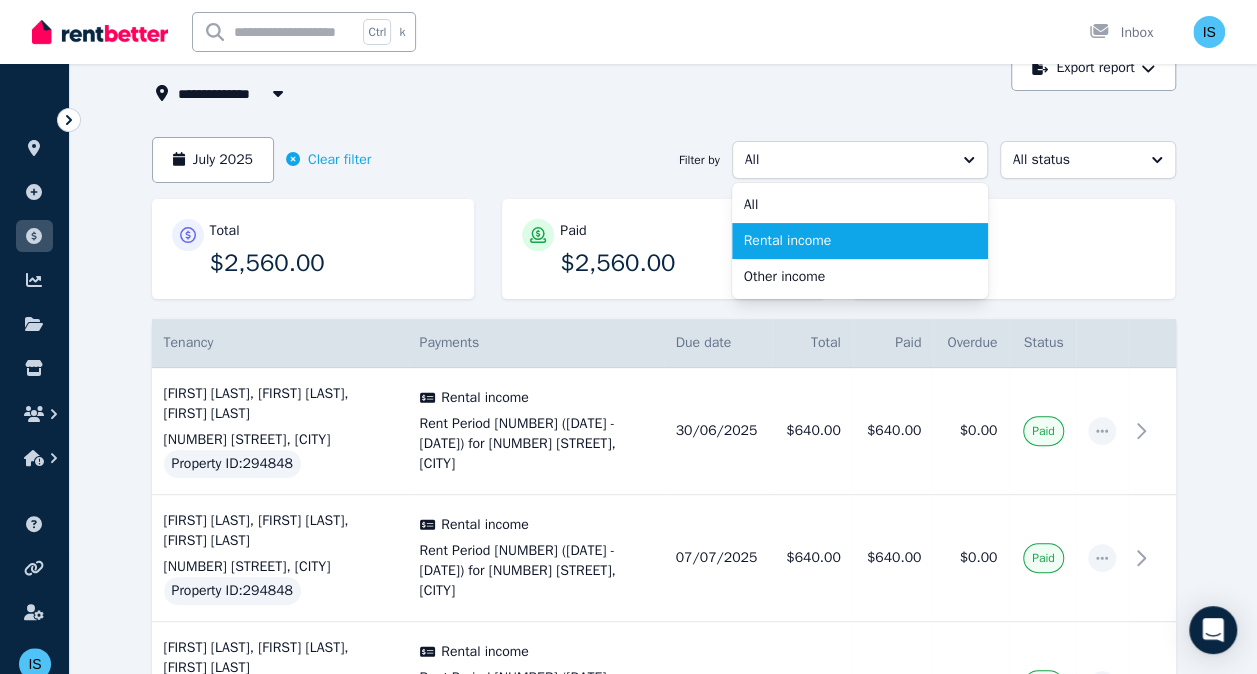 click on "Rental income" at bounding box center [848, 241] 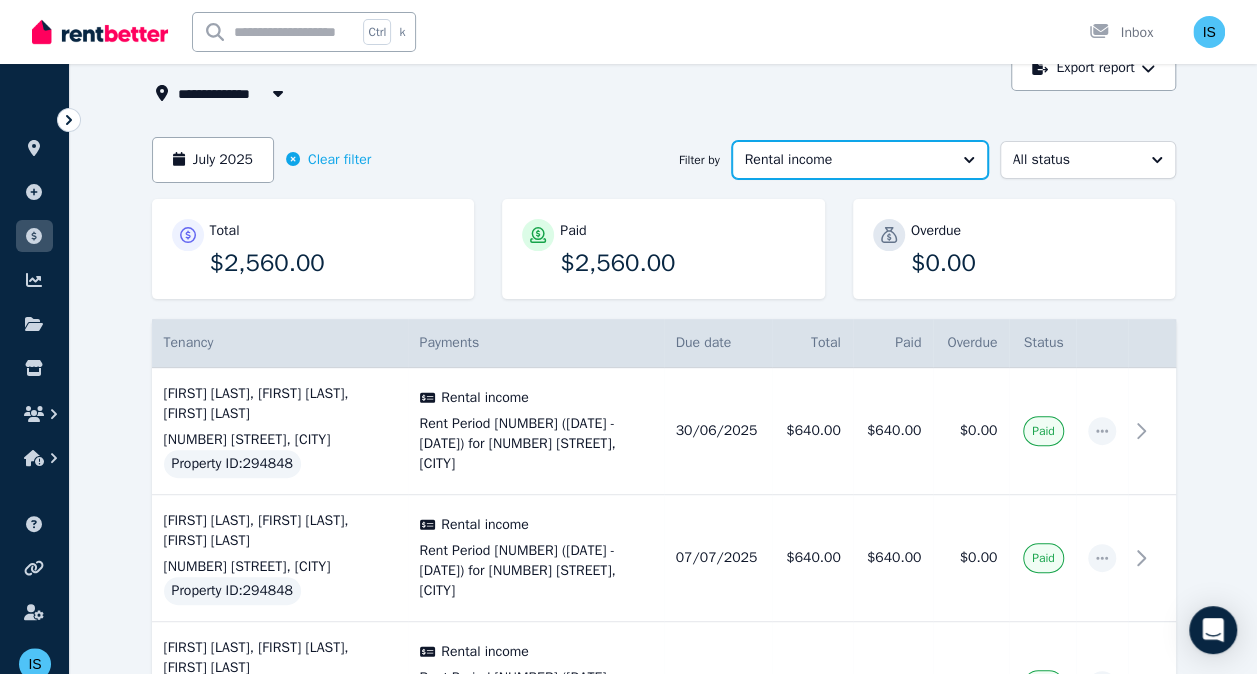 scroll, scrollTop: 0, scrollLeft: 0, axis: both 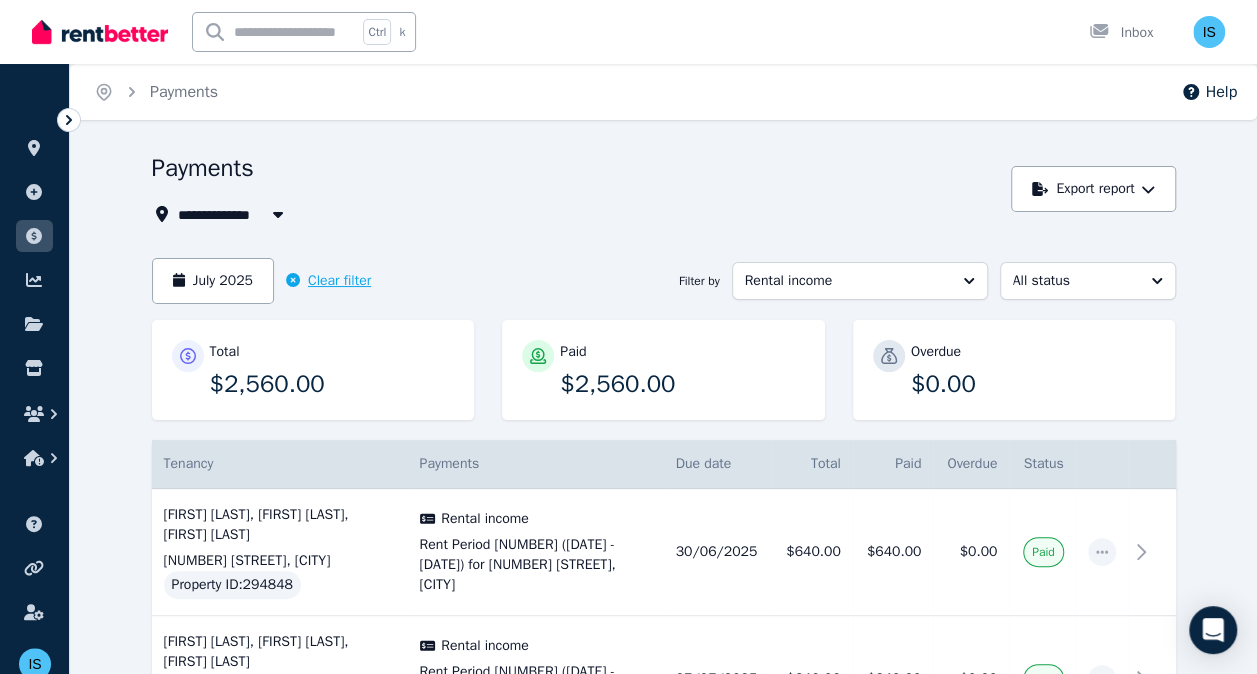 click on "Clear filter" at bounding box center (328, 281) 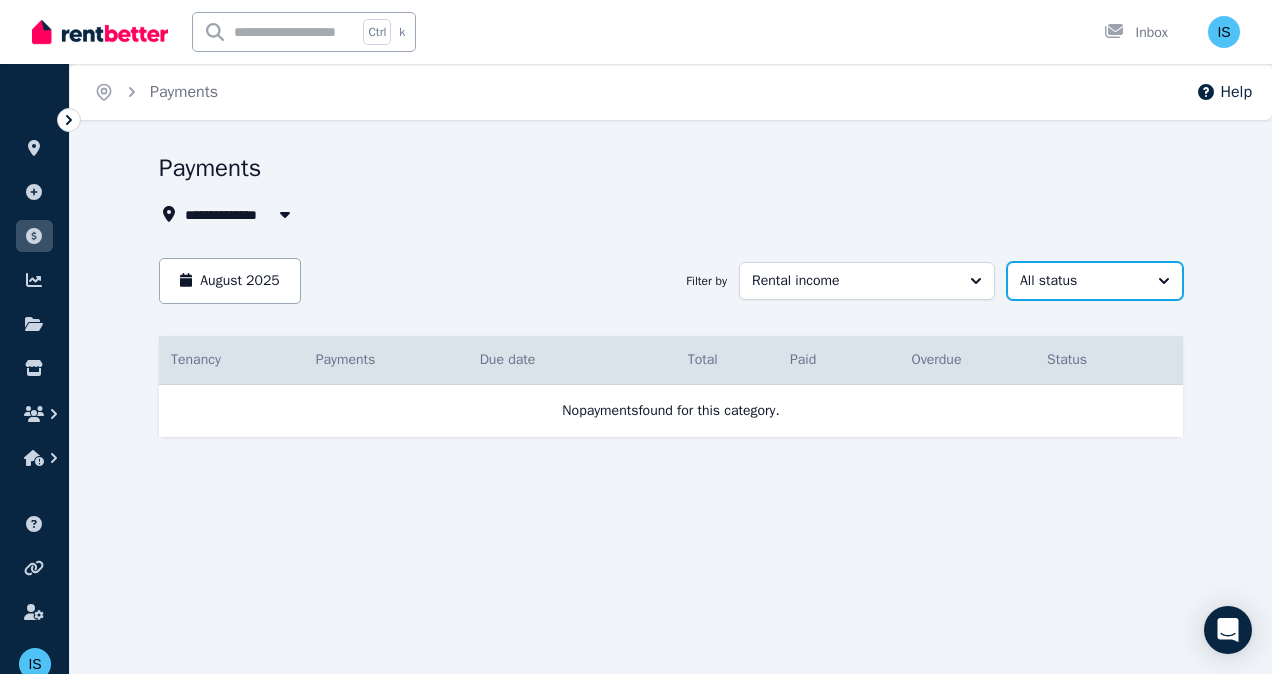 click on "All status" at bounding box center (1081, 281) 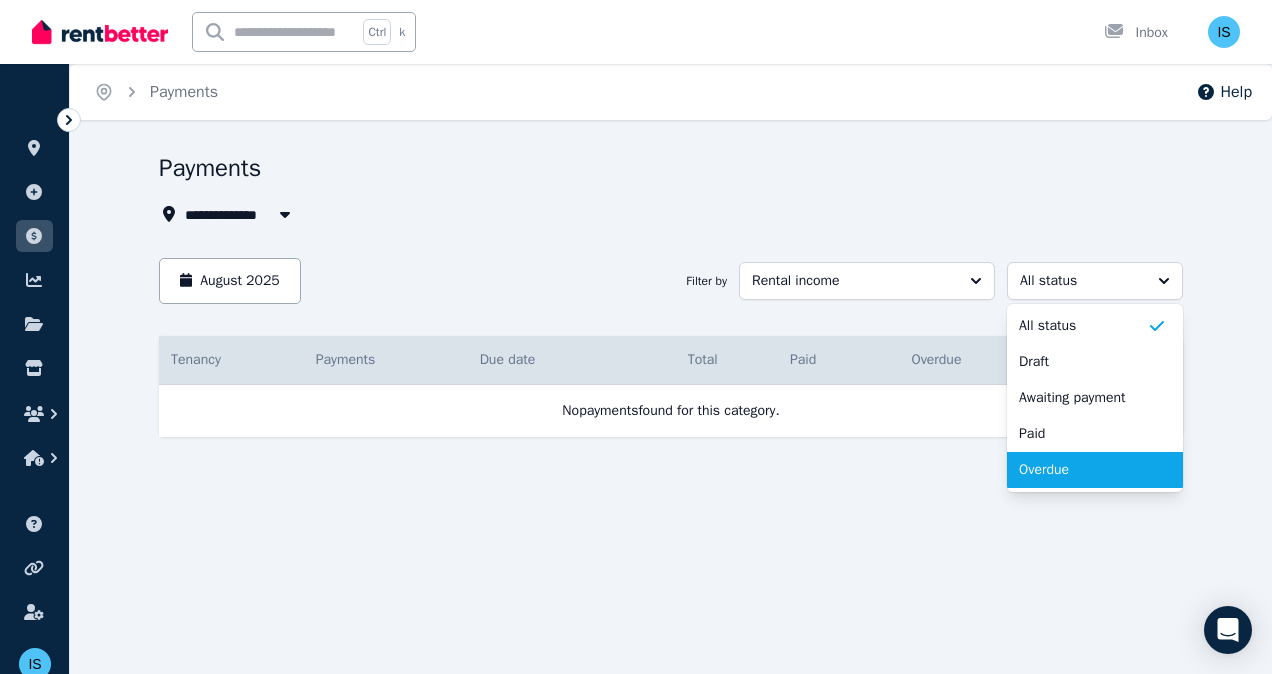 click on "Overdue" at bounding box center (1083, 470) 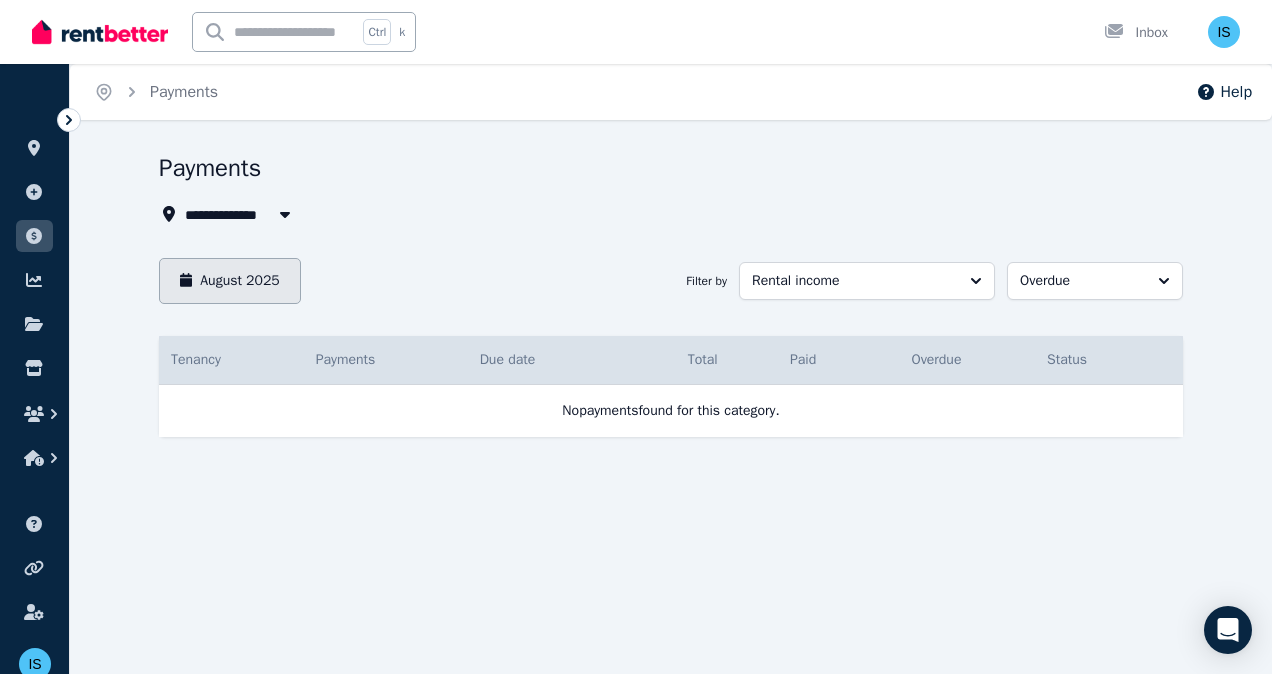 click on "August 2025" at bounding box center (230, 281) 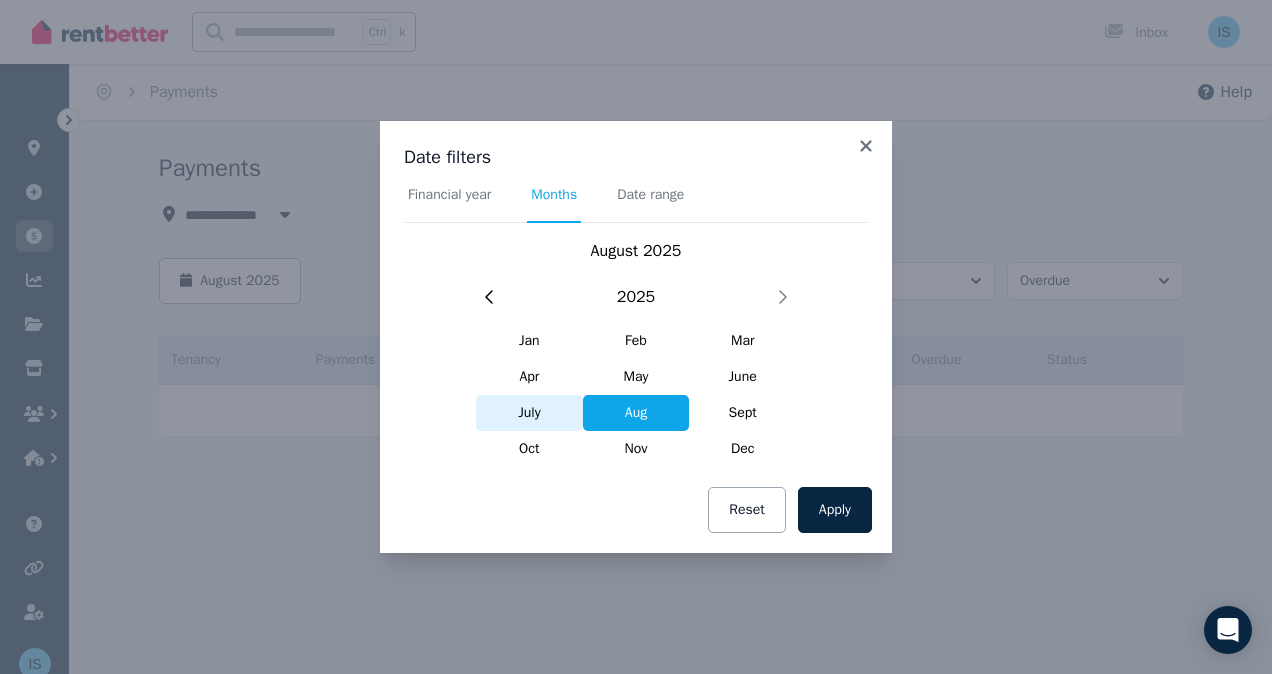 click on "July" at bounding box center (529, 413) 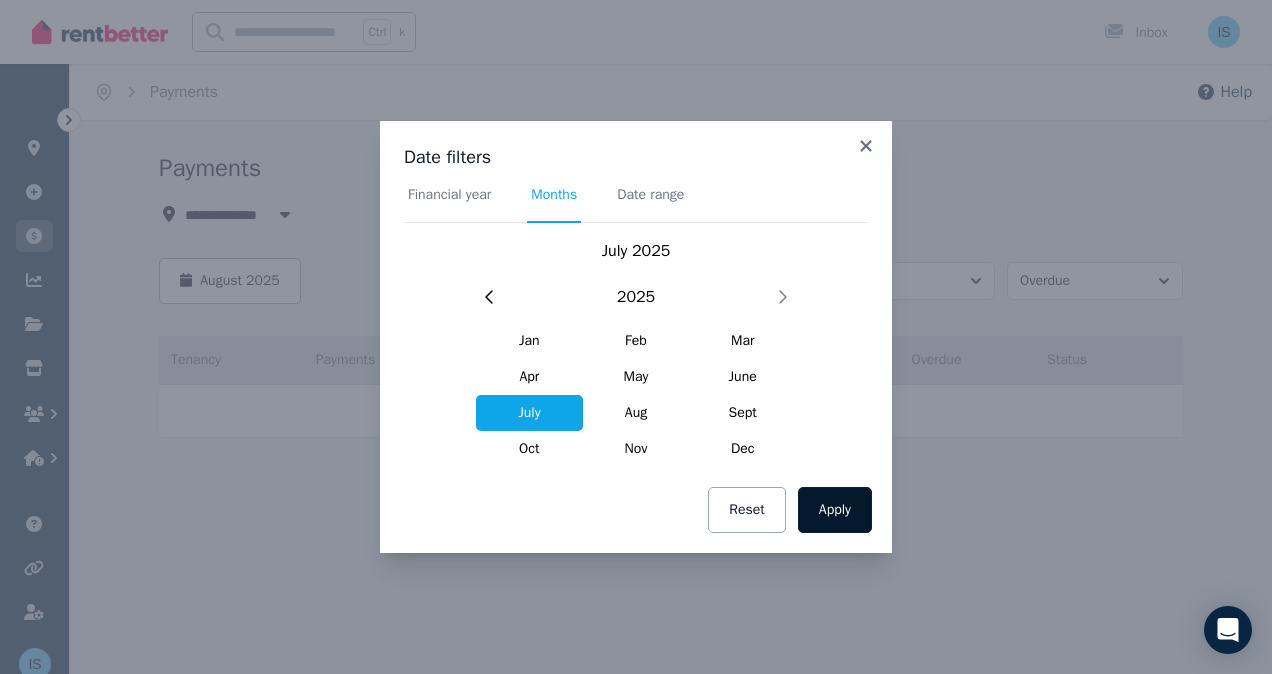 click on "Apply" at bounding box center (835, 510) 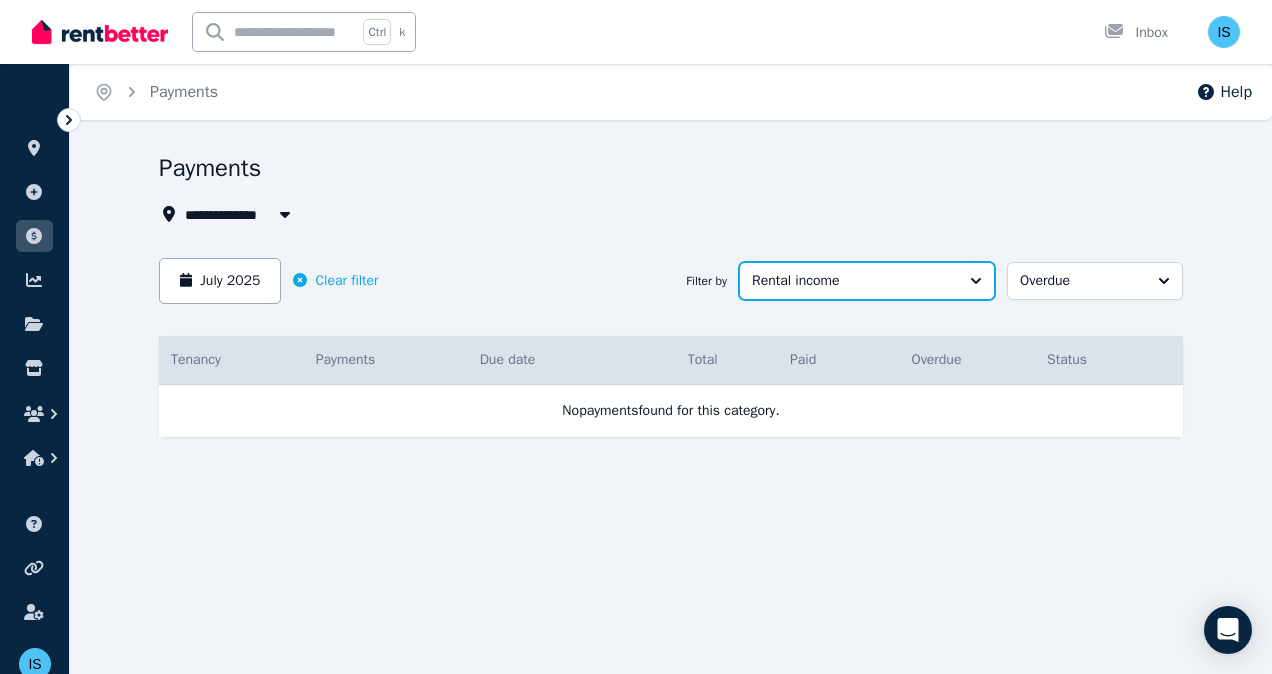 click on "Rental income" at bounding box center (867, 281) 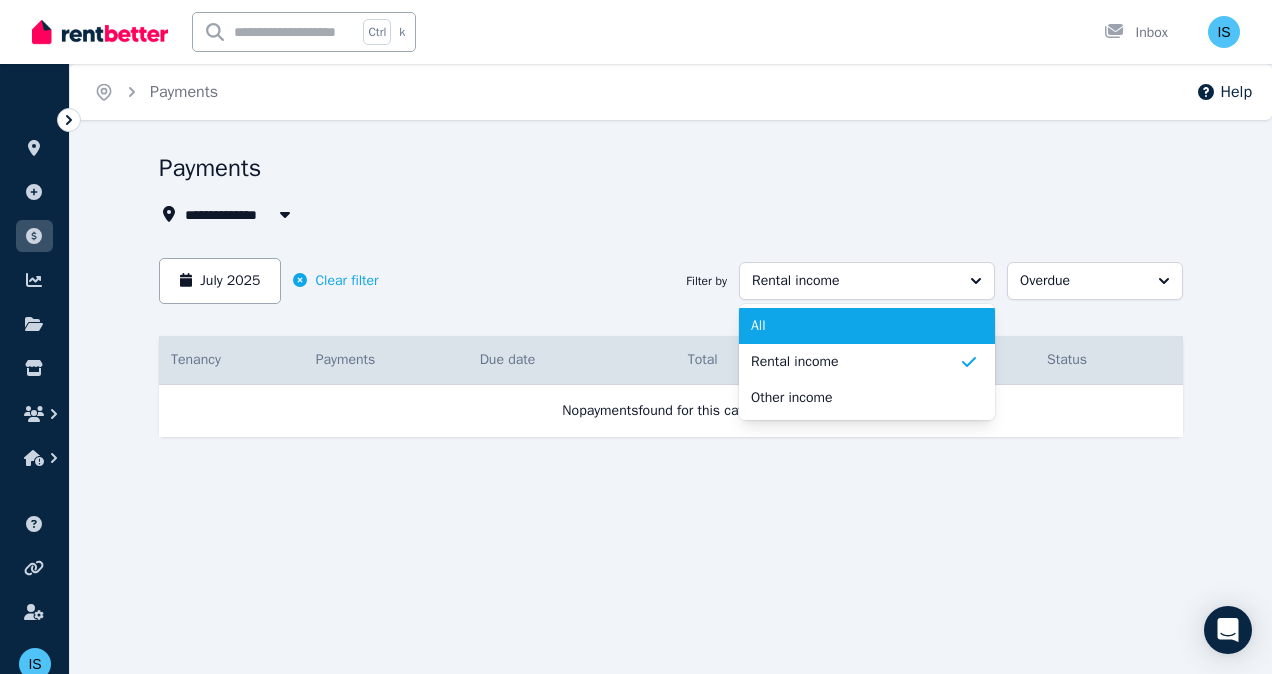 click on "All" at bounding box center [855, 326] 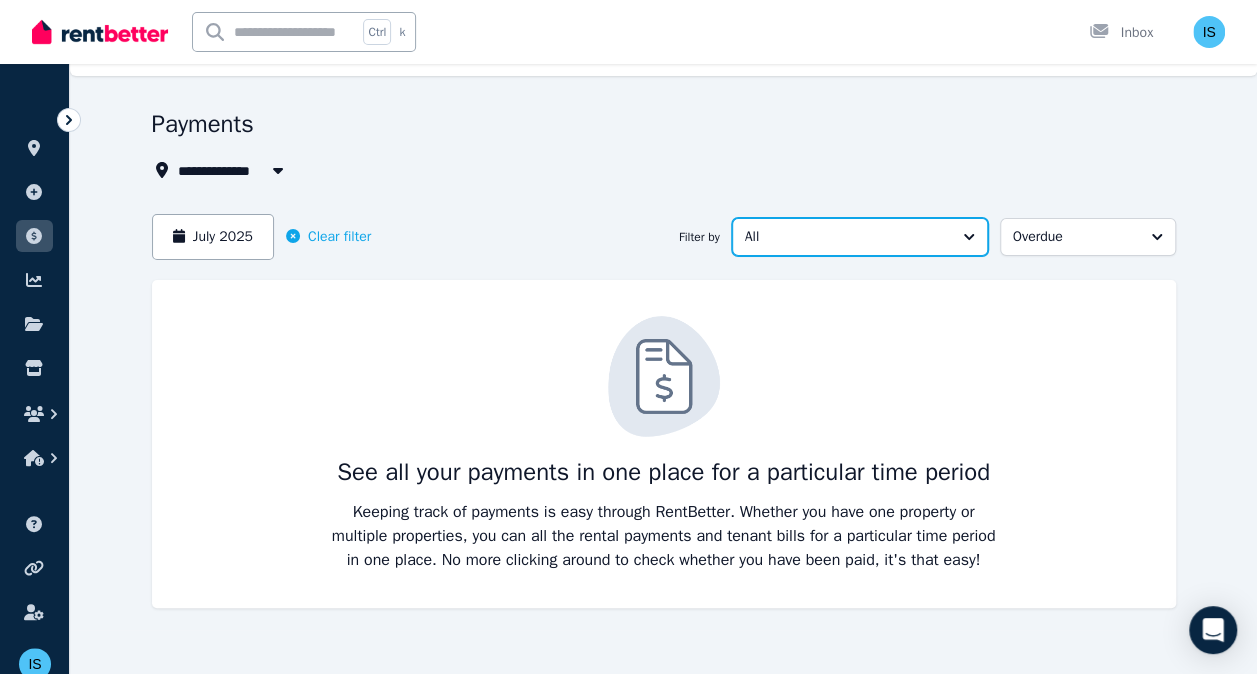 scroll, scrollTop: 47, scrollLeft: 0, axis: vertical 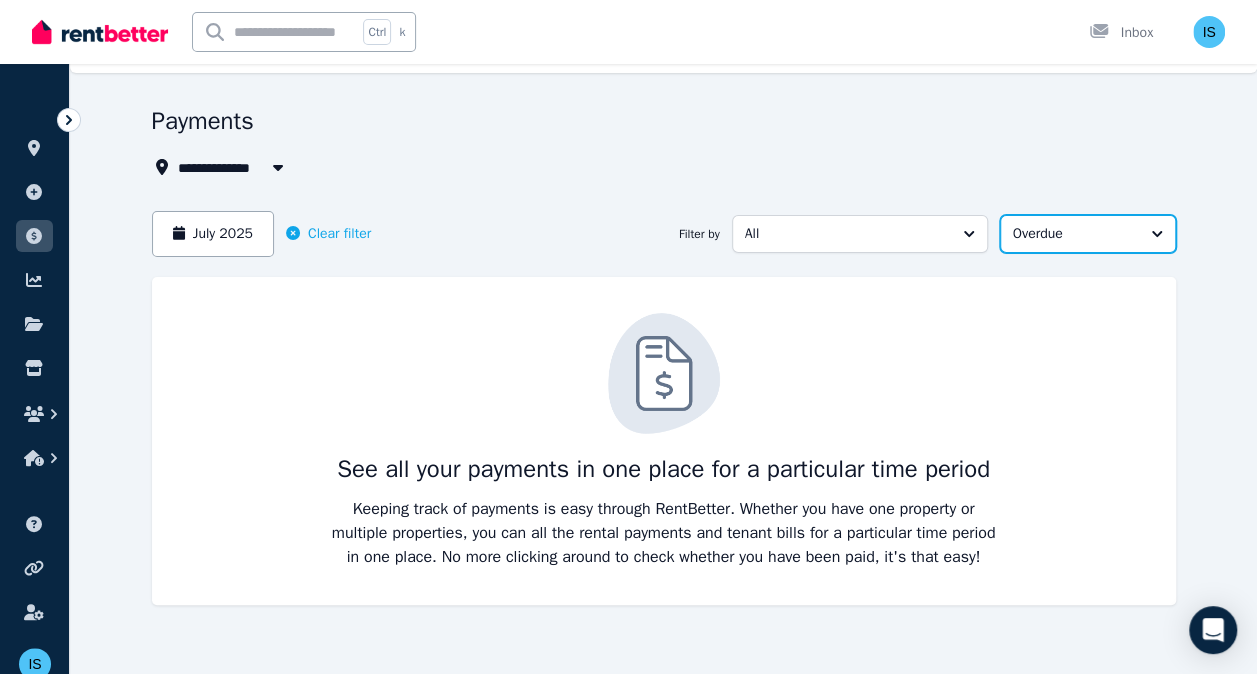 click on "Overdue" at bounding box center [1074, 234] 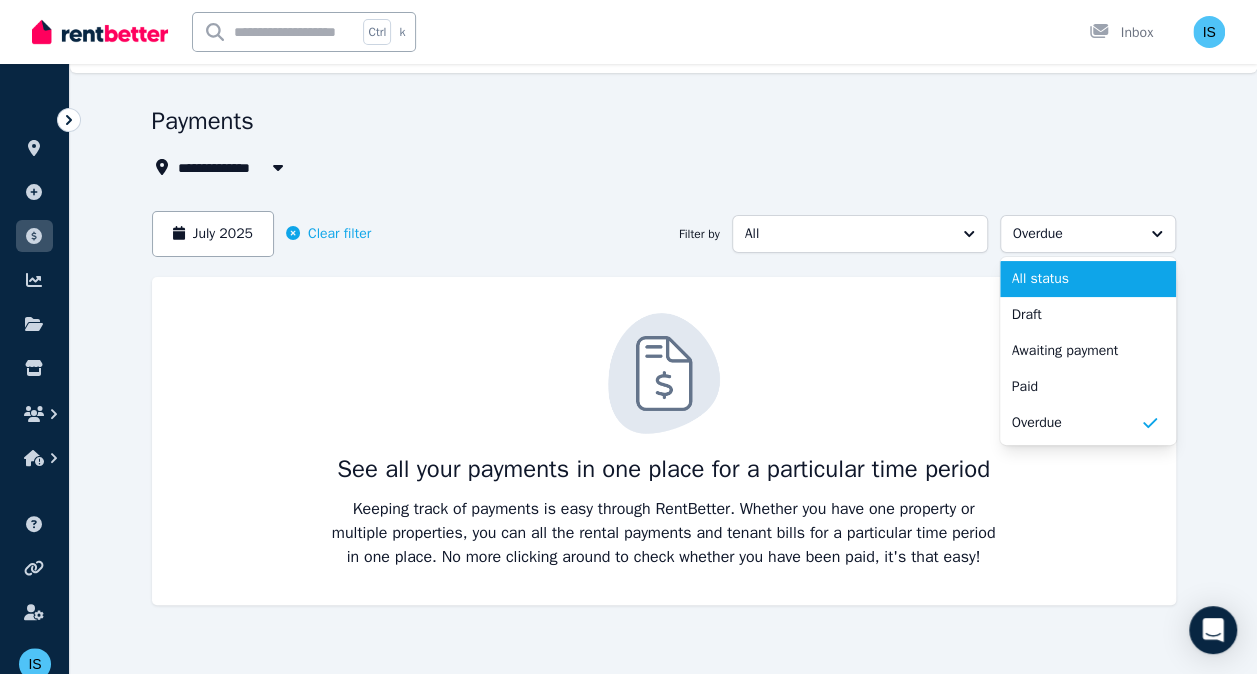 click on "All status" at bounding box center [1088, 279] 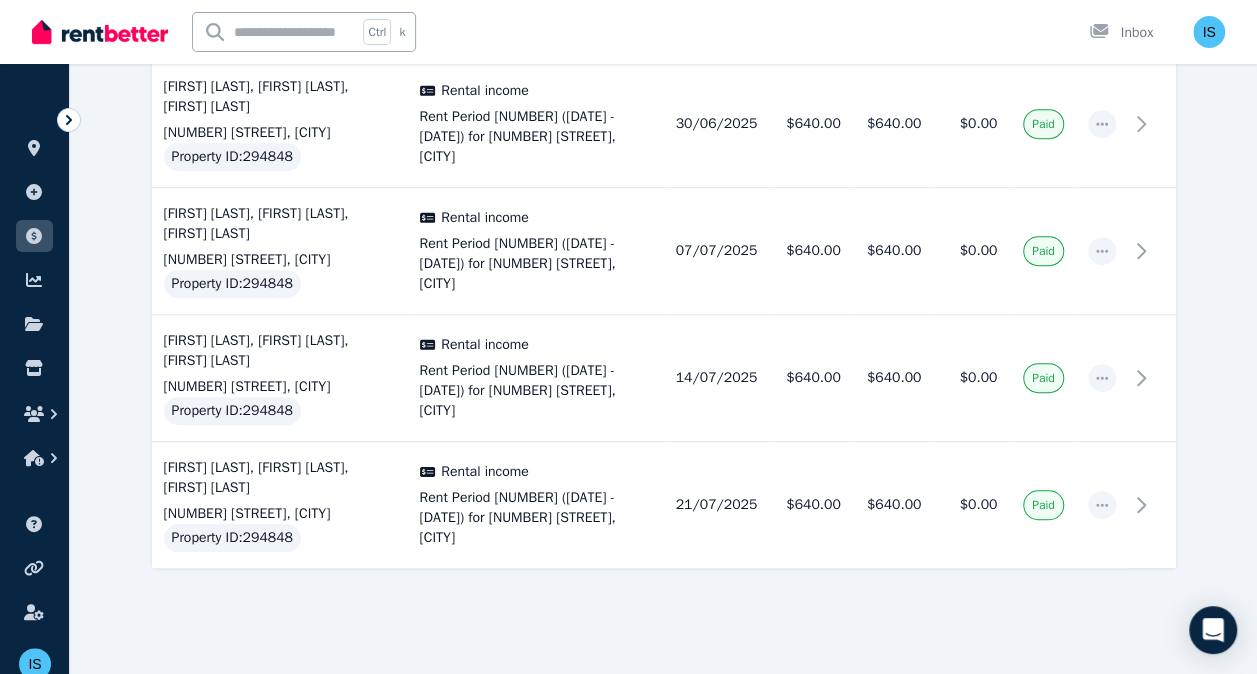 scroll, scrollTop: 0, scrollLeft: 0, axis: both 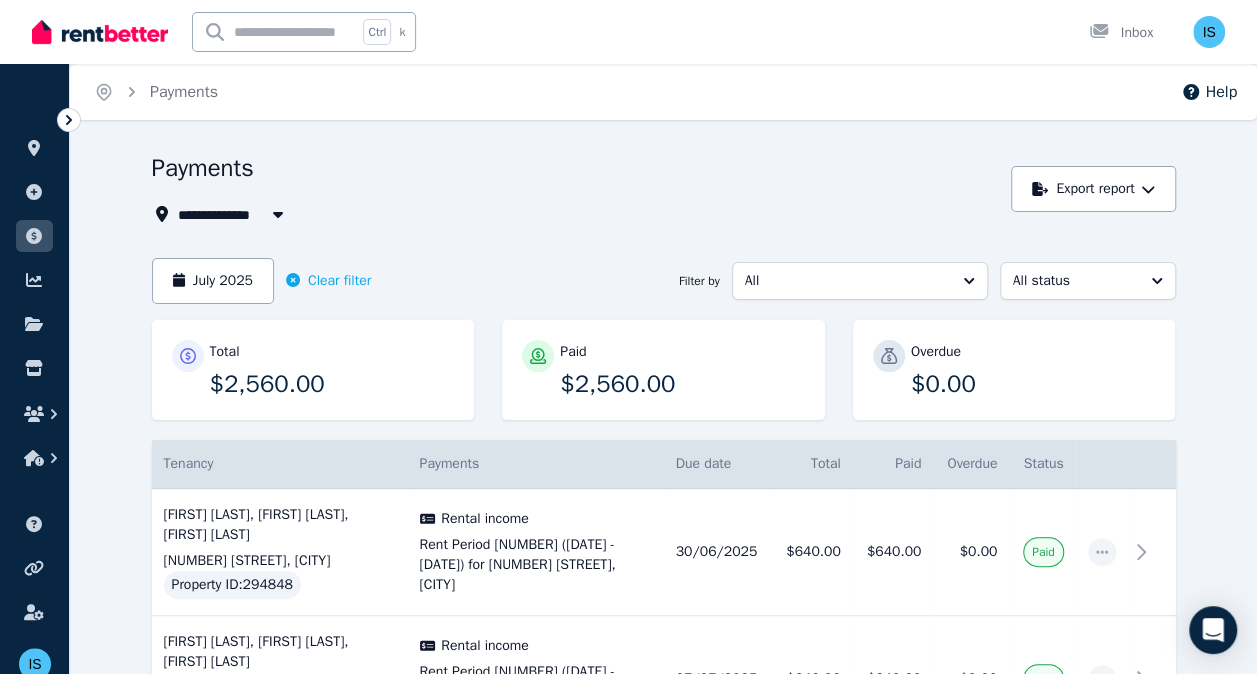 click on "$0.00" at bounding box center (1033, 384) 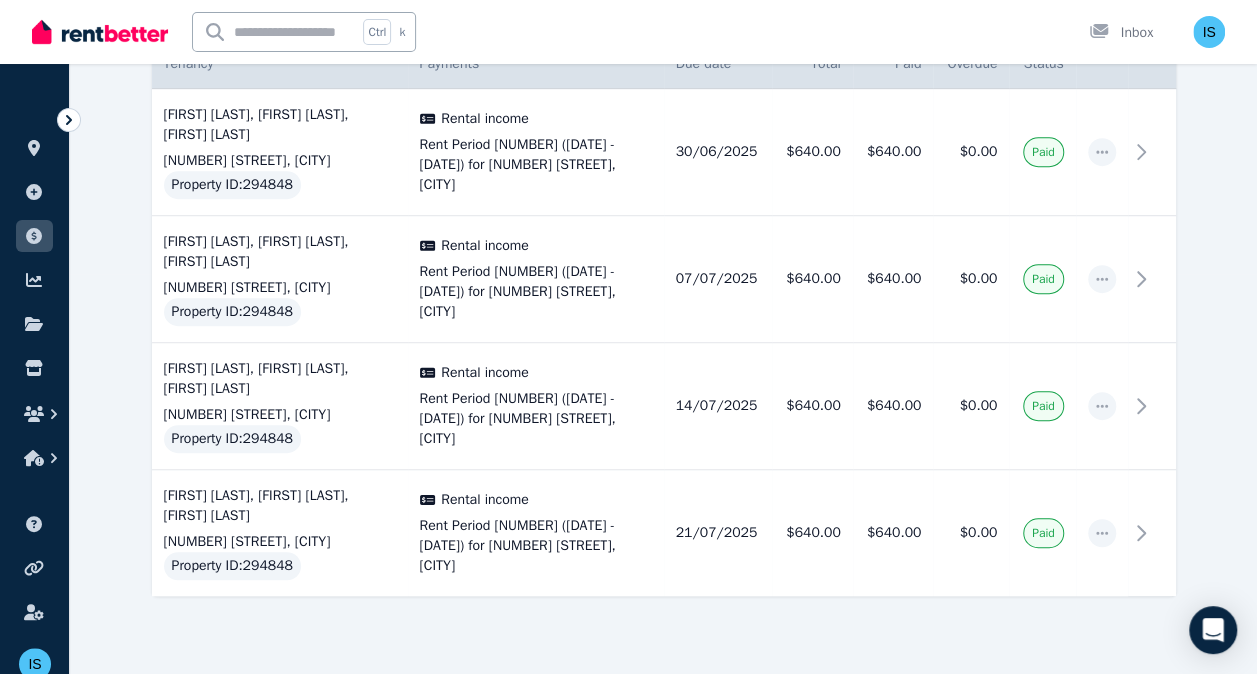scroll, scrollTop: 428, scrollLeft: 0, axis: vertical 